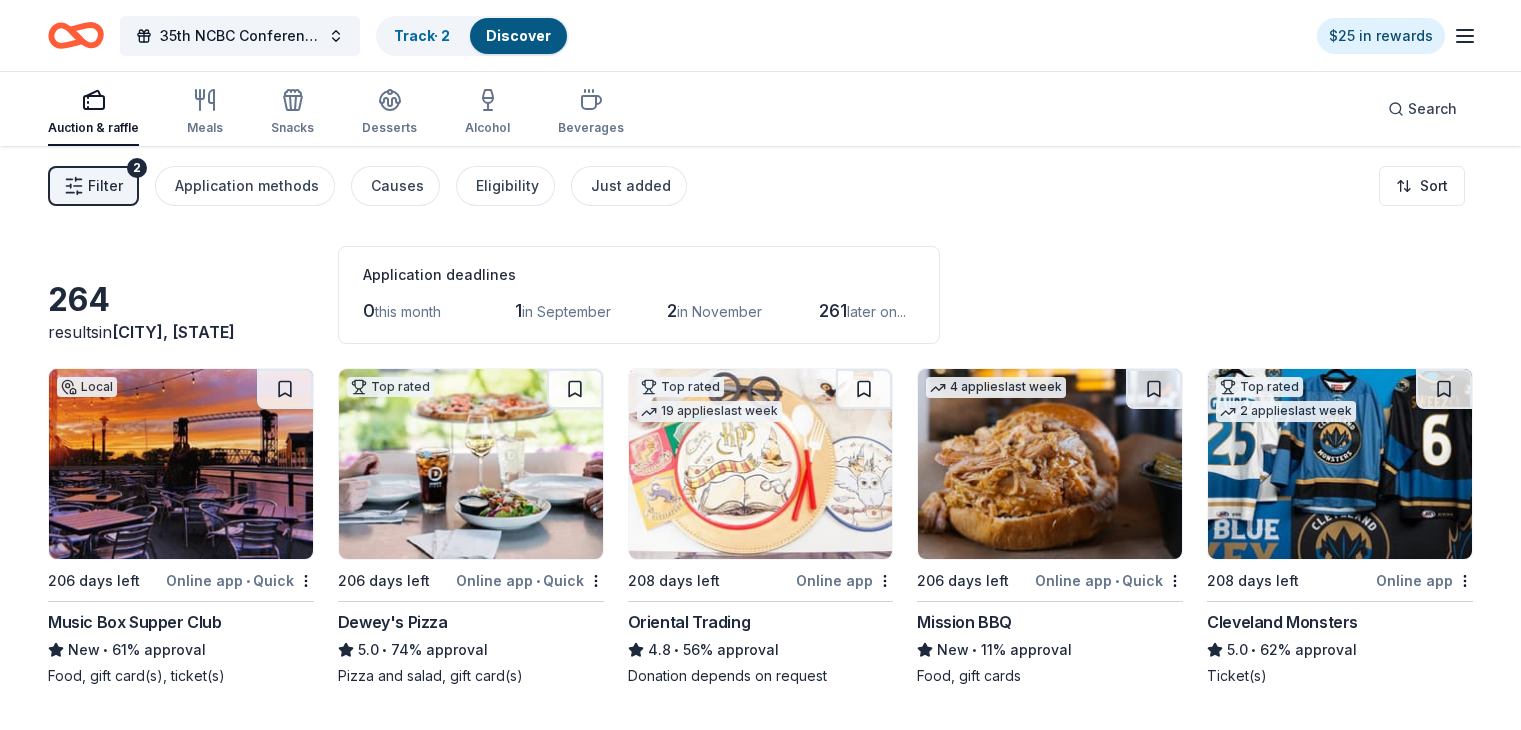 scroll, scrollTop: 0, scrollLeft: 0, axis: both 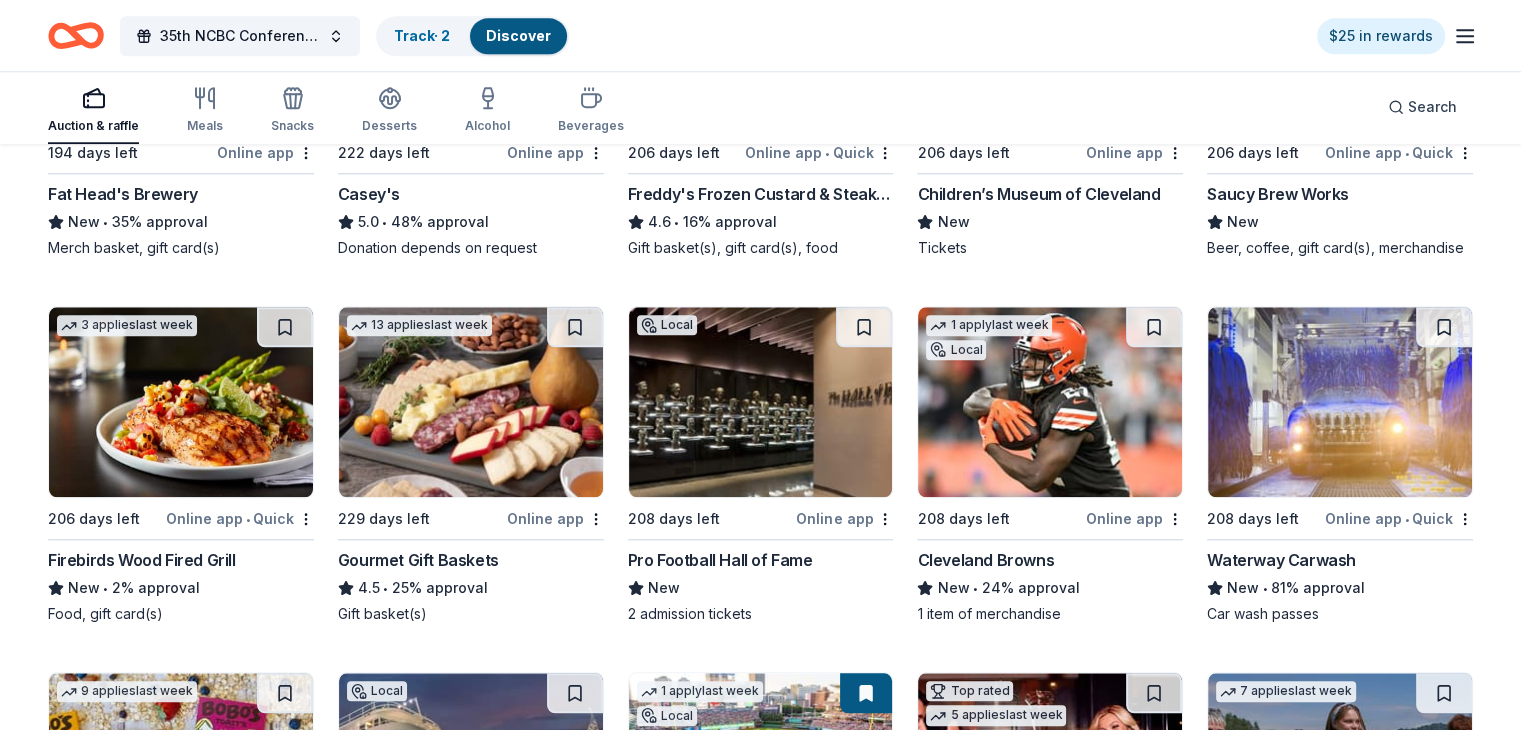 click on "Firebirds Wood Fired Grill" at bounding box center [142, 560] 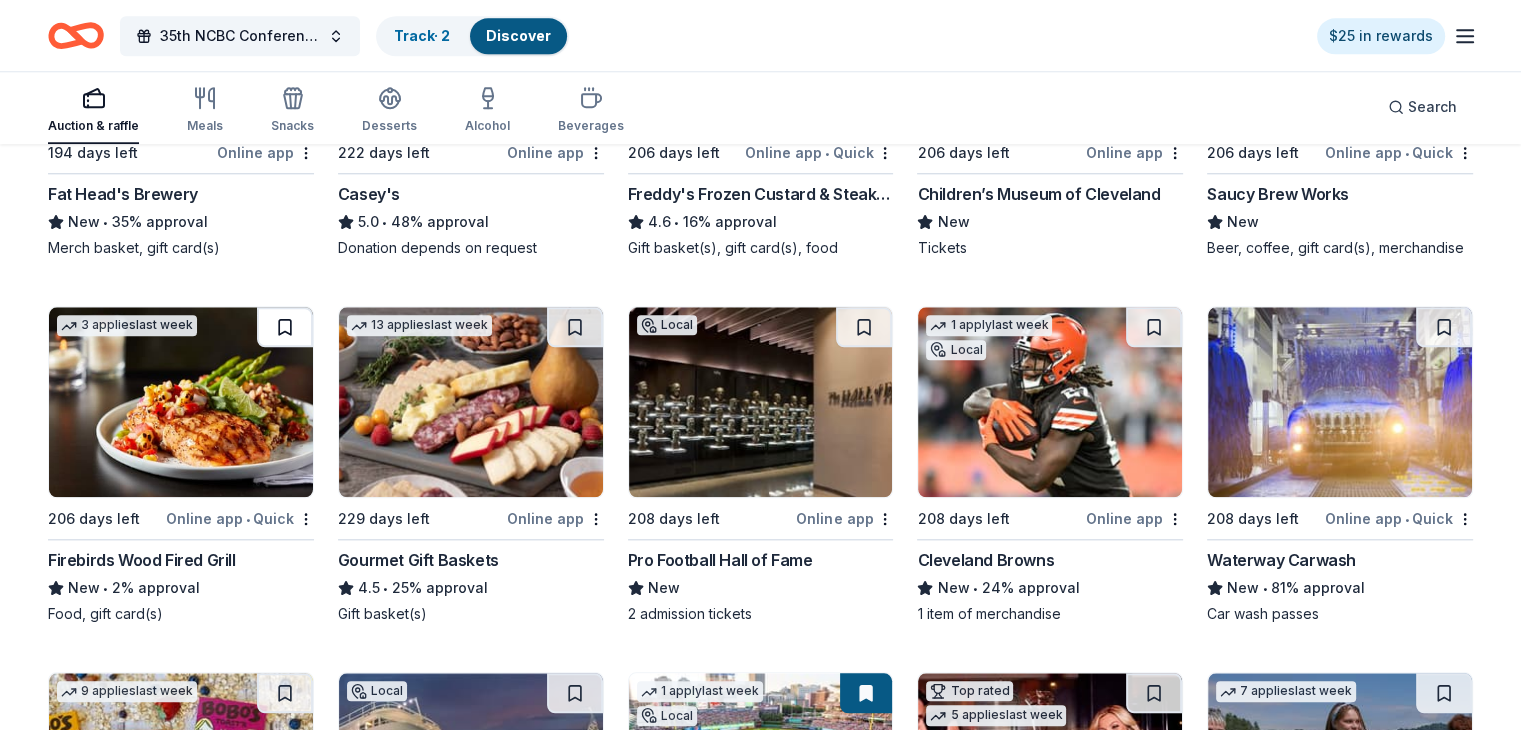 click at bounding box center (285, 327) 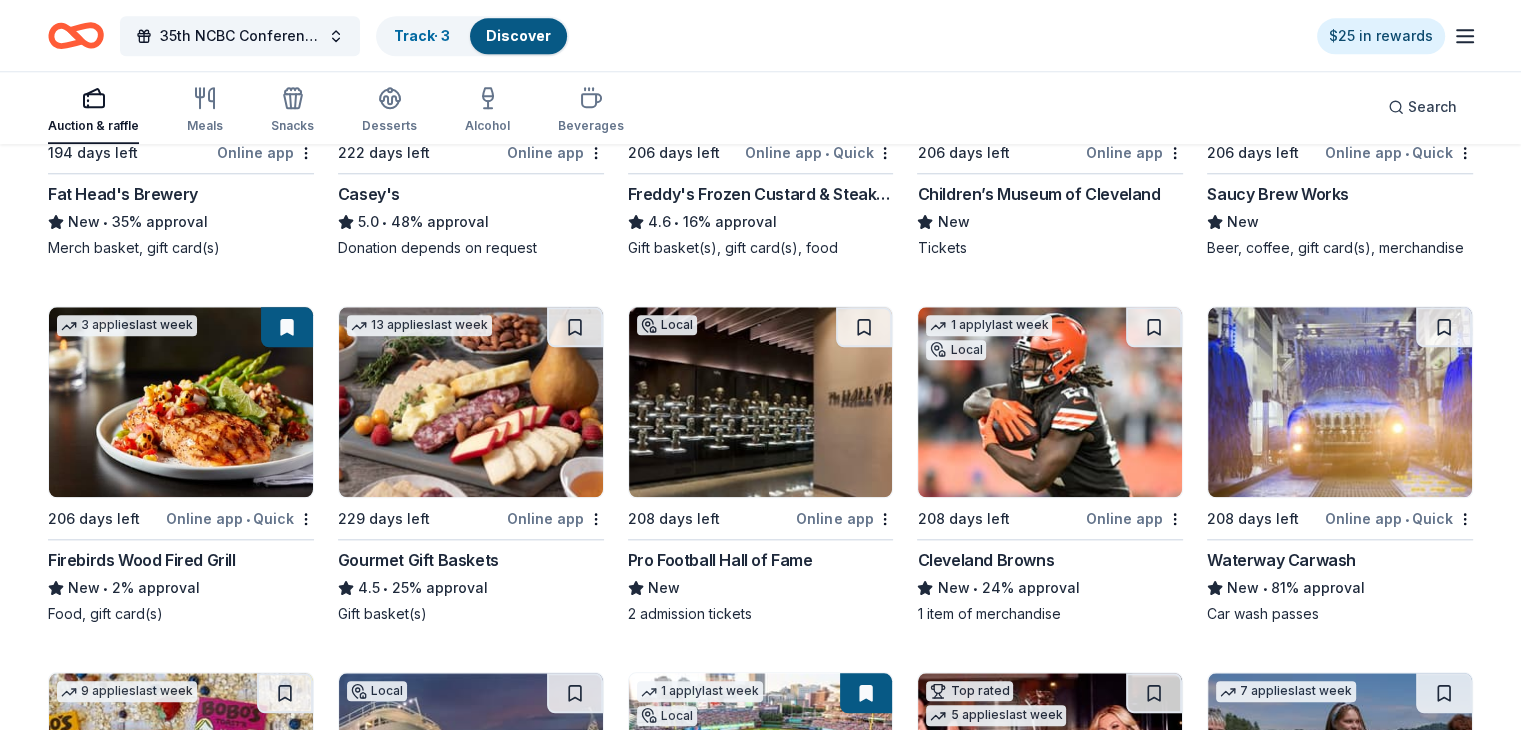 click at bounding box center (181, 402) 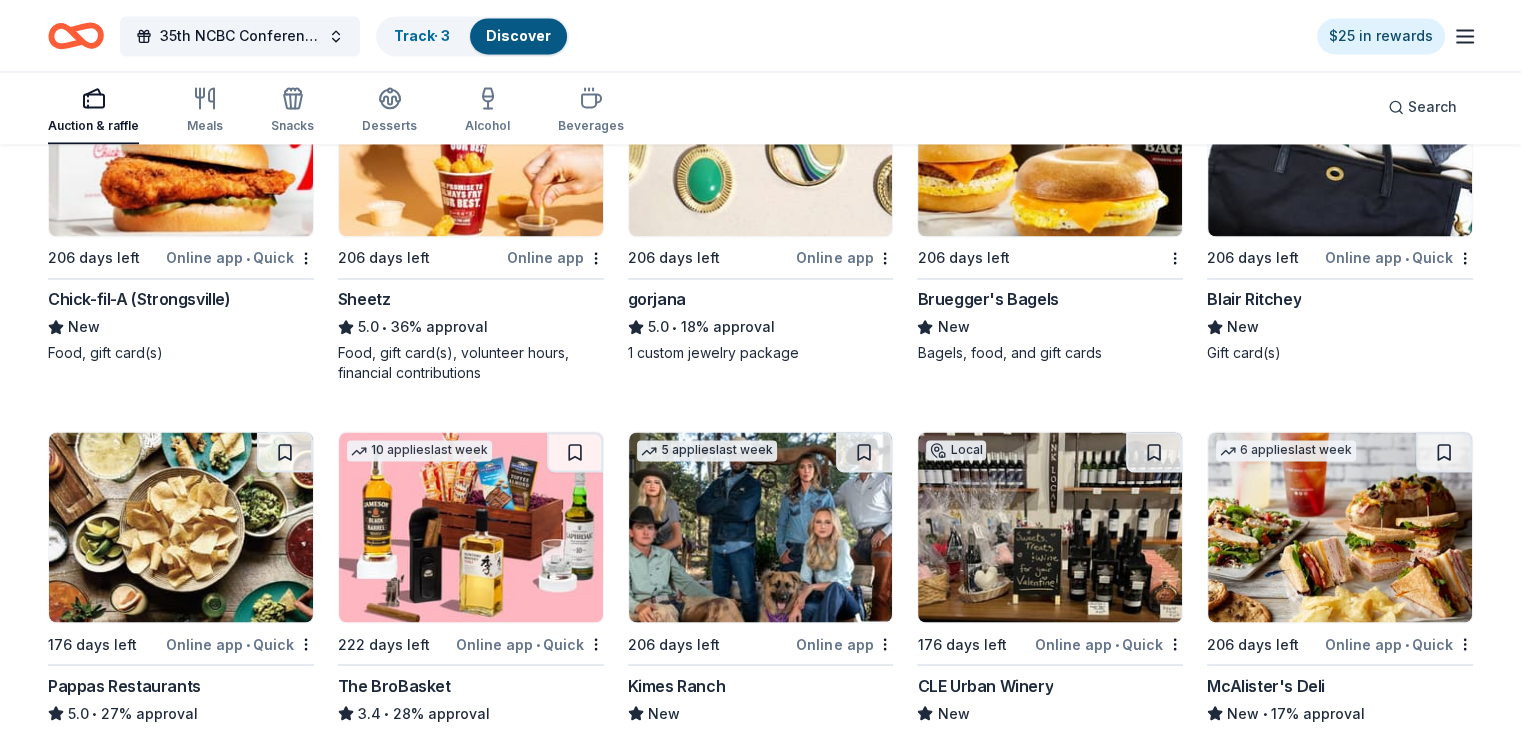 scroll, scrollTop: 3356, scrollLeft: 0, axis: vertical 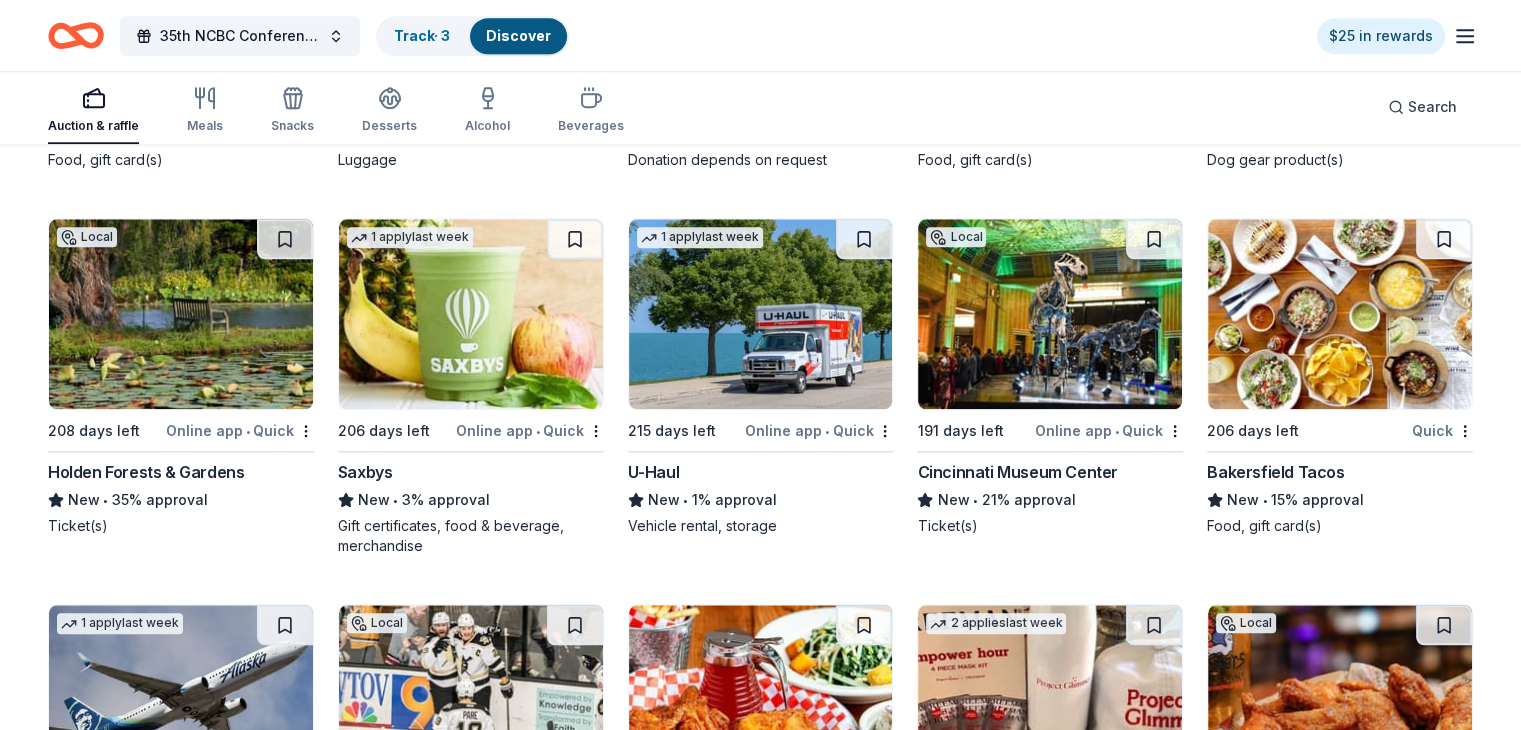 drag, startPoint x: 1519, startPoint y: 640, endPoint x: 1520, endPoint y: 654, distance: 14.035668 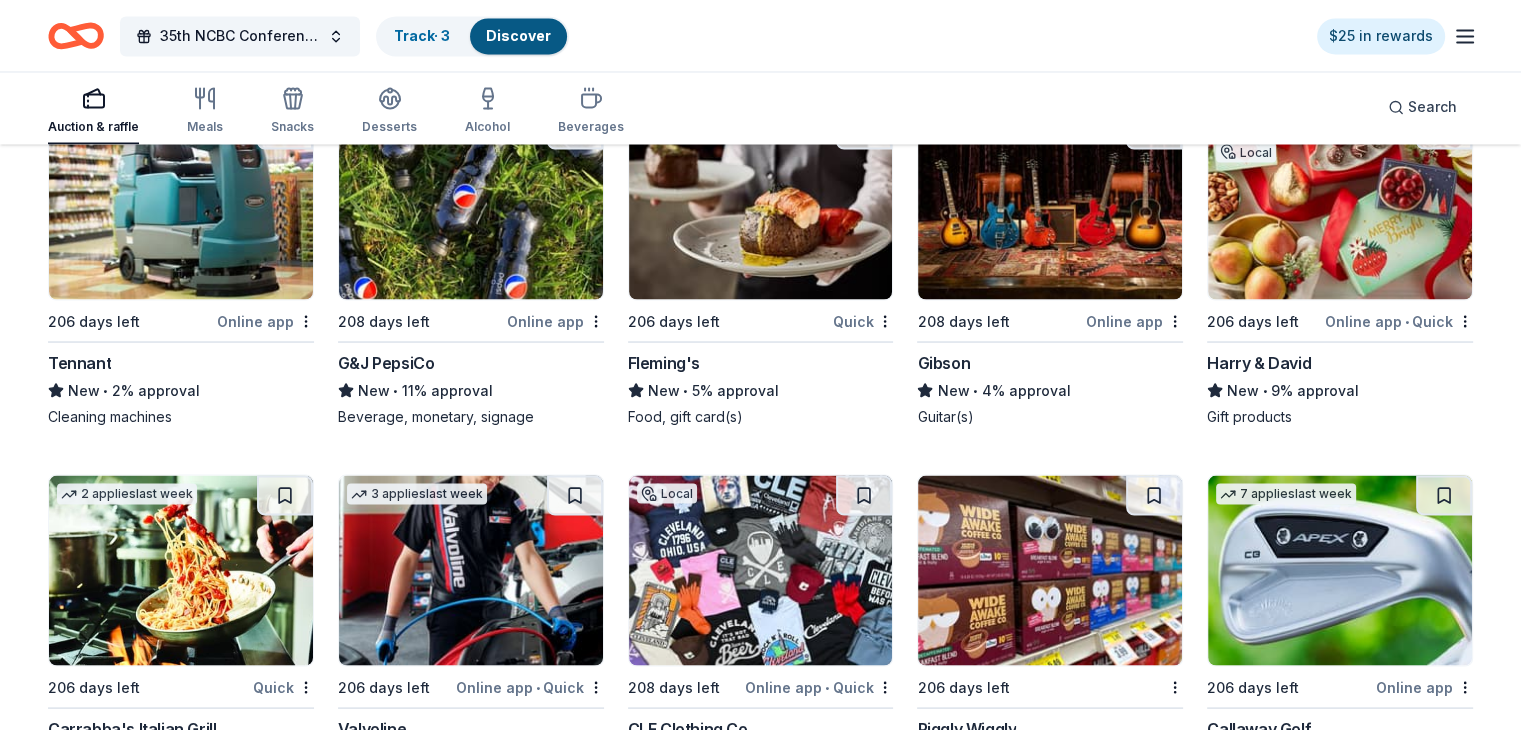 scroll, scrollTop: 11324, scrollLeft: 0, axis: vertical 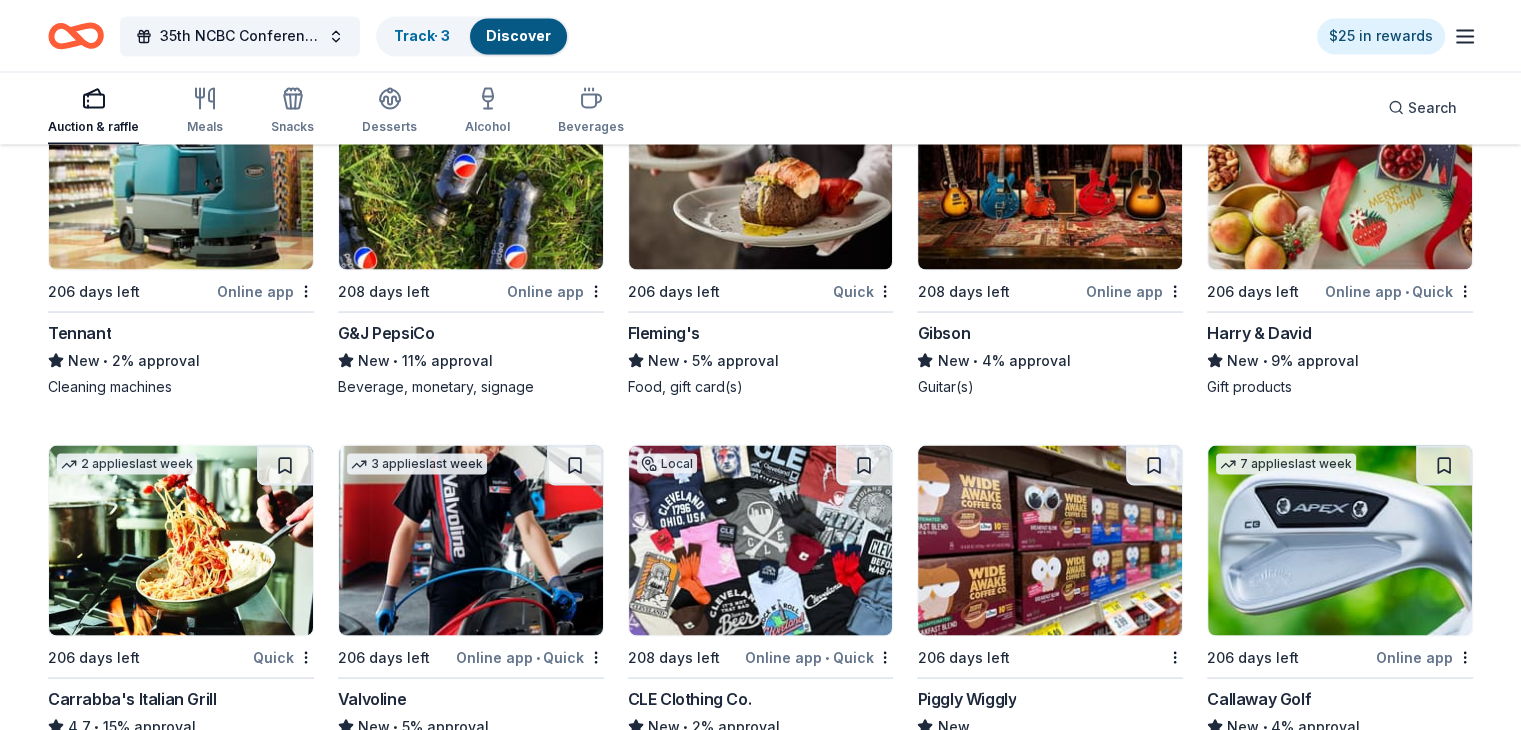 click on "Harry & David" at bounding box center [1259, 332] 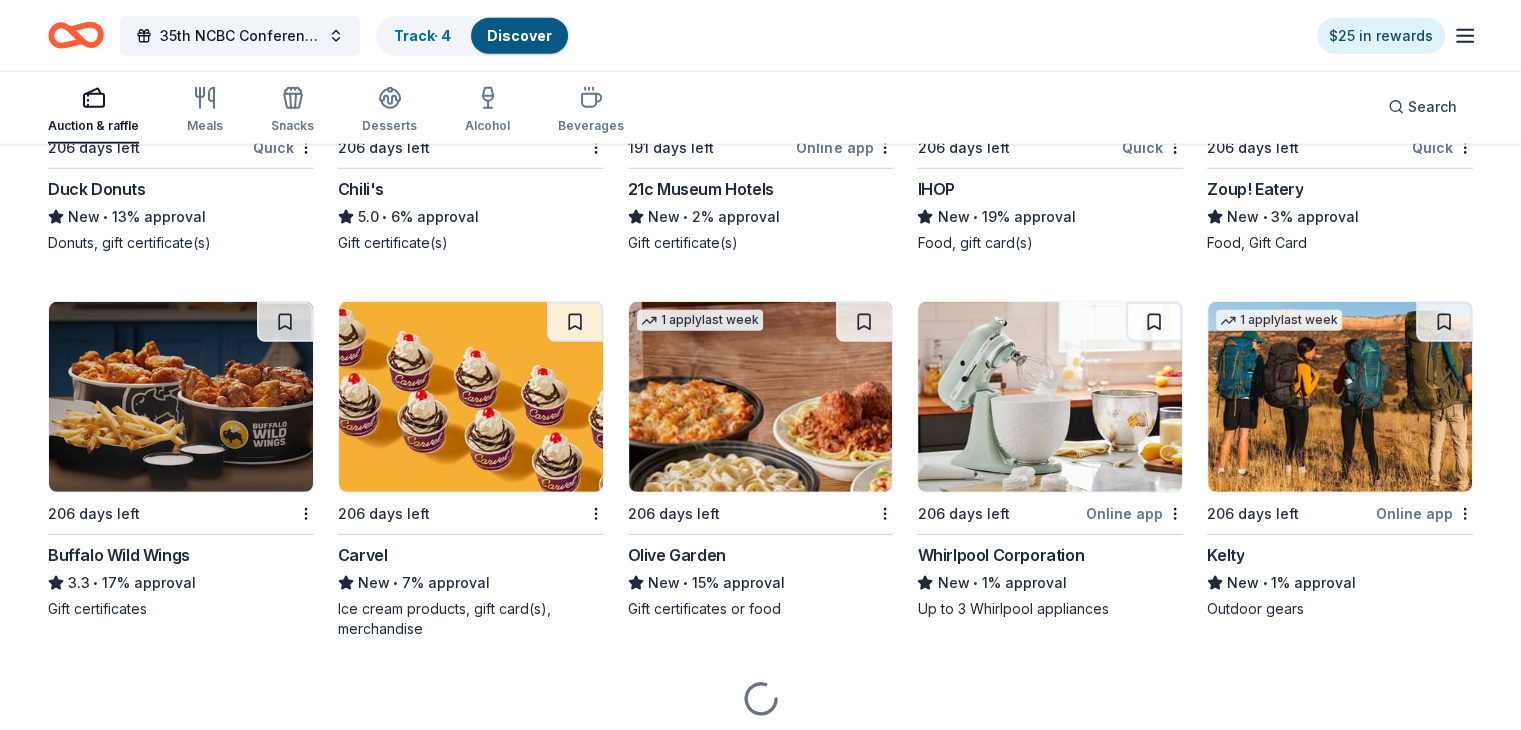 scroll, scrollTop: 13373, scrollLeft: 0, axis: vertical 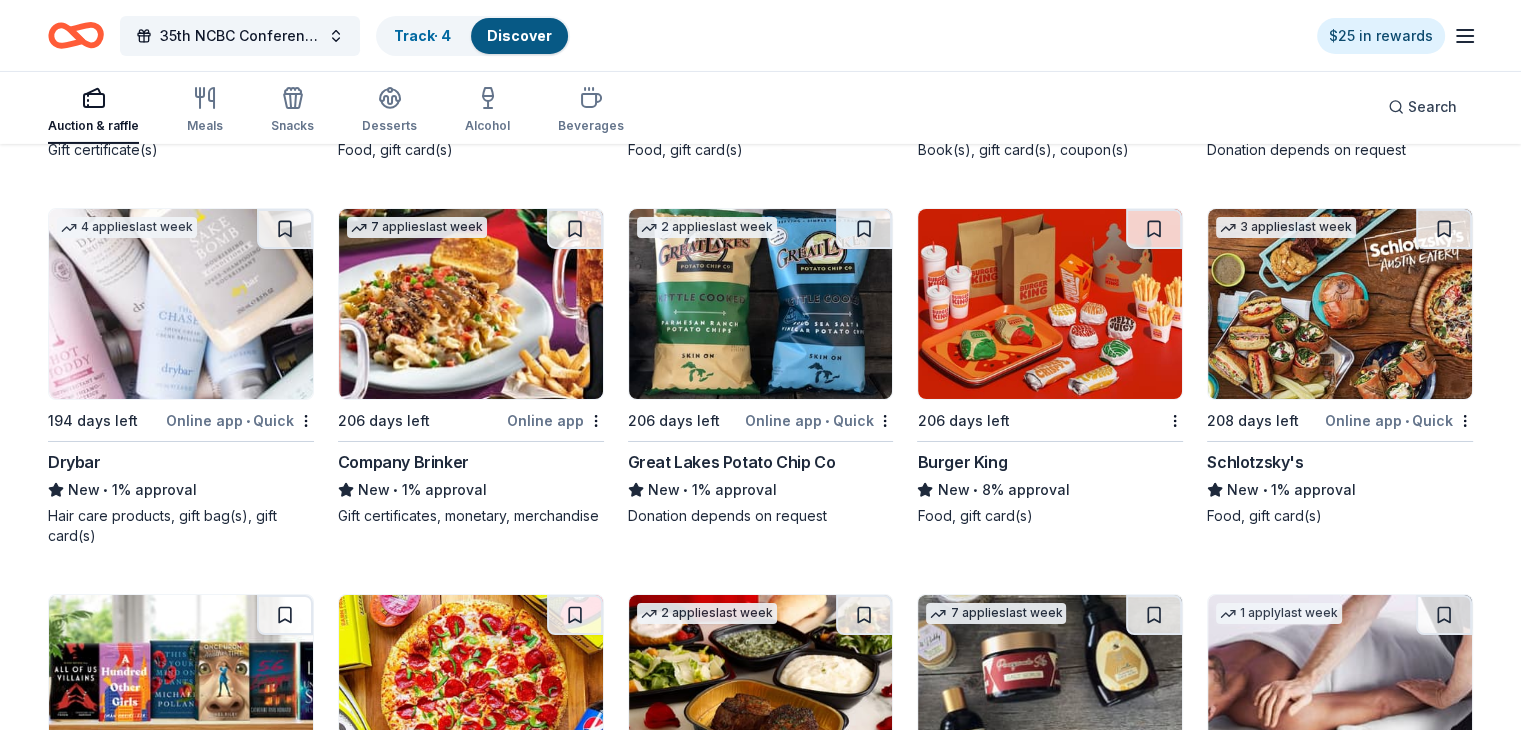click on "Company Brinker" at bounding box center [403, 462] 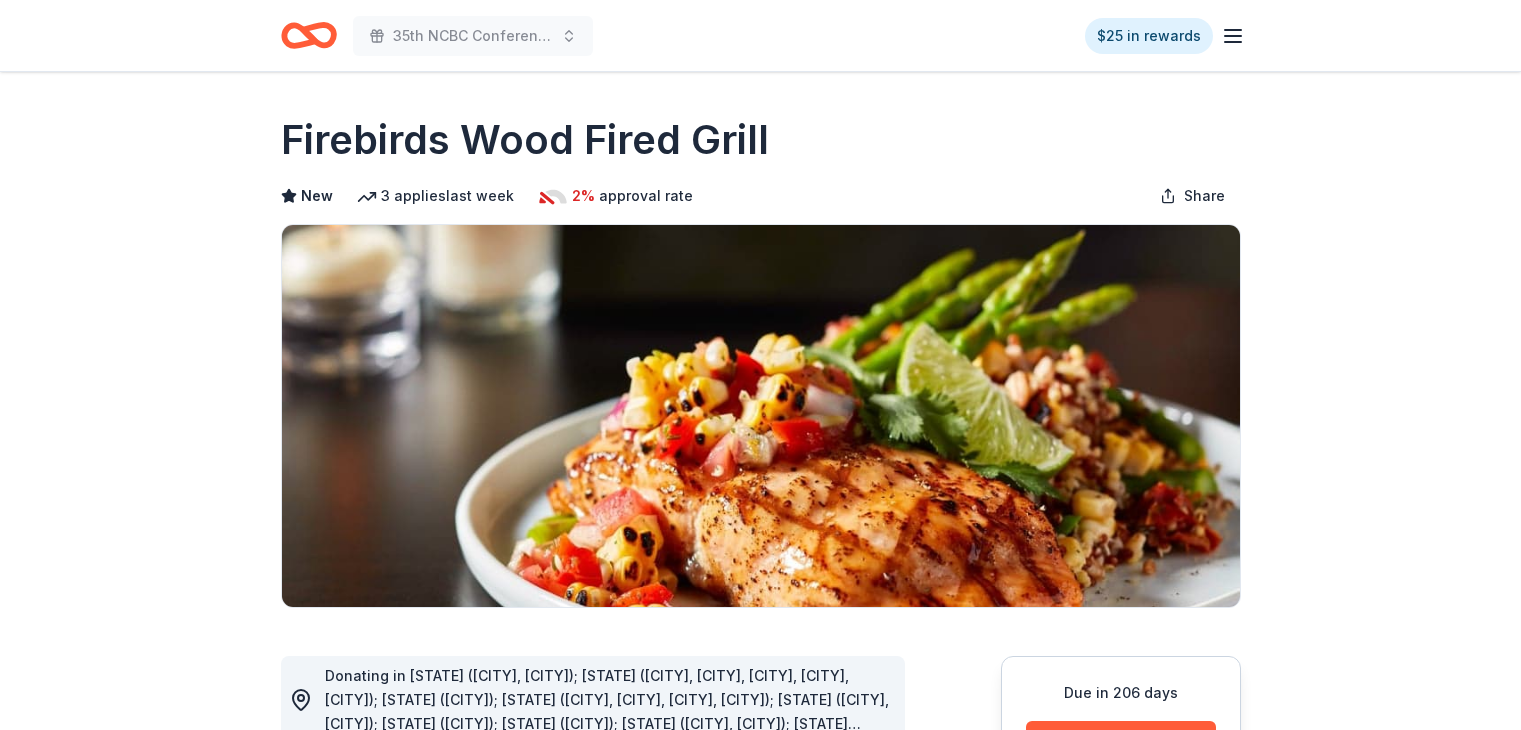 scroll, scrollTop: 0, scrollLeft: 0, axis: both 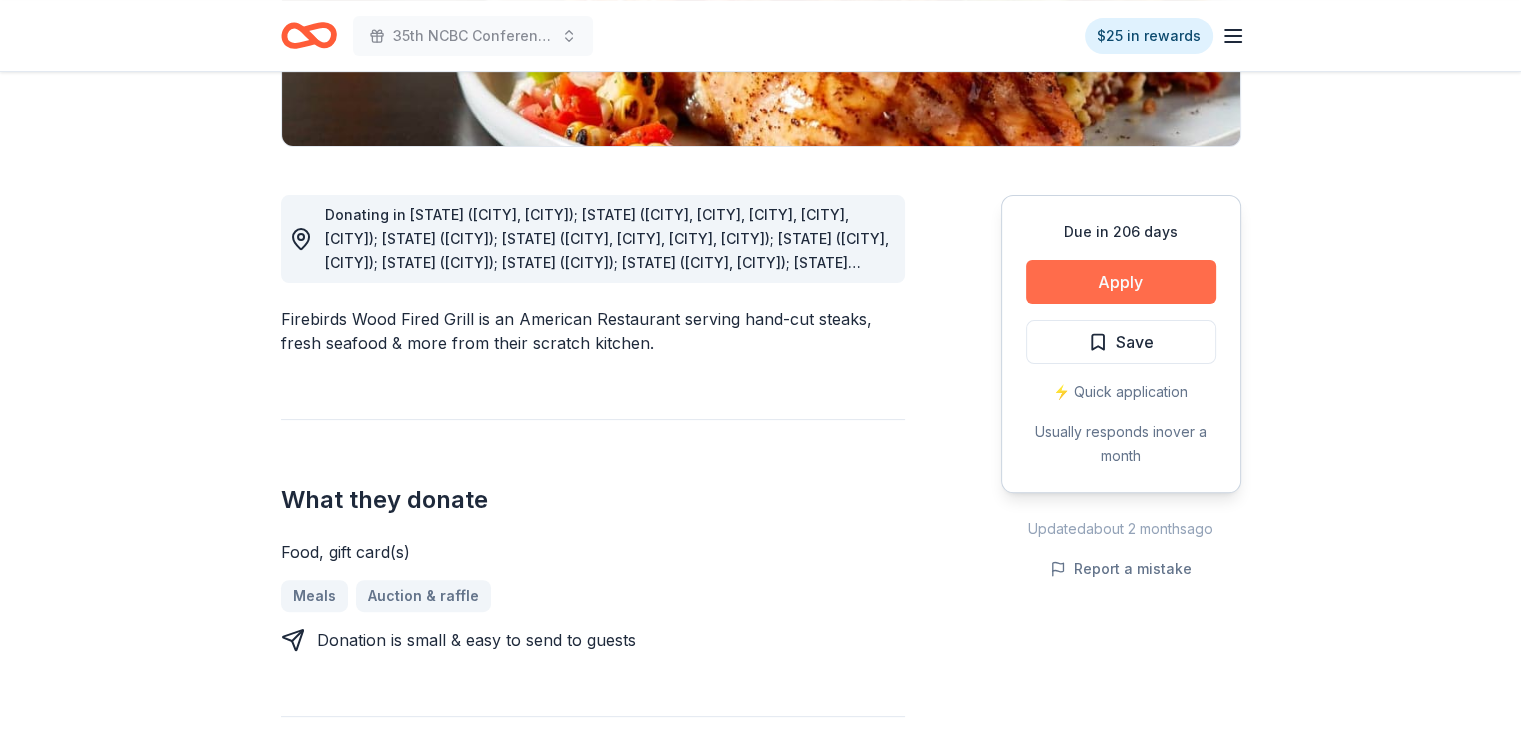 click on "Apply" at bounding box center [1121, 282] 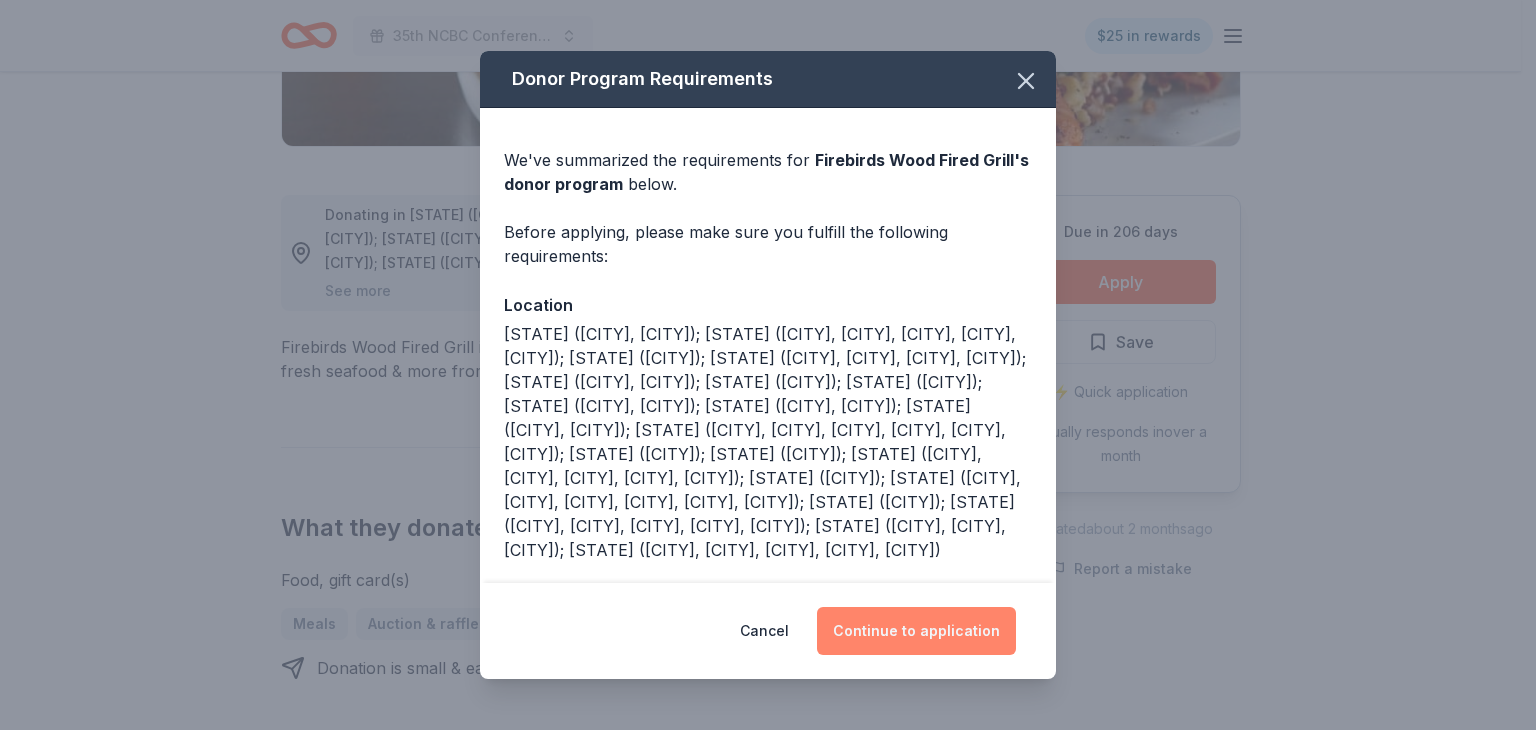 click on "Continue to application" at bounding box center (916, 631) 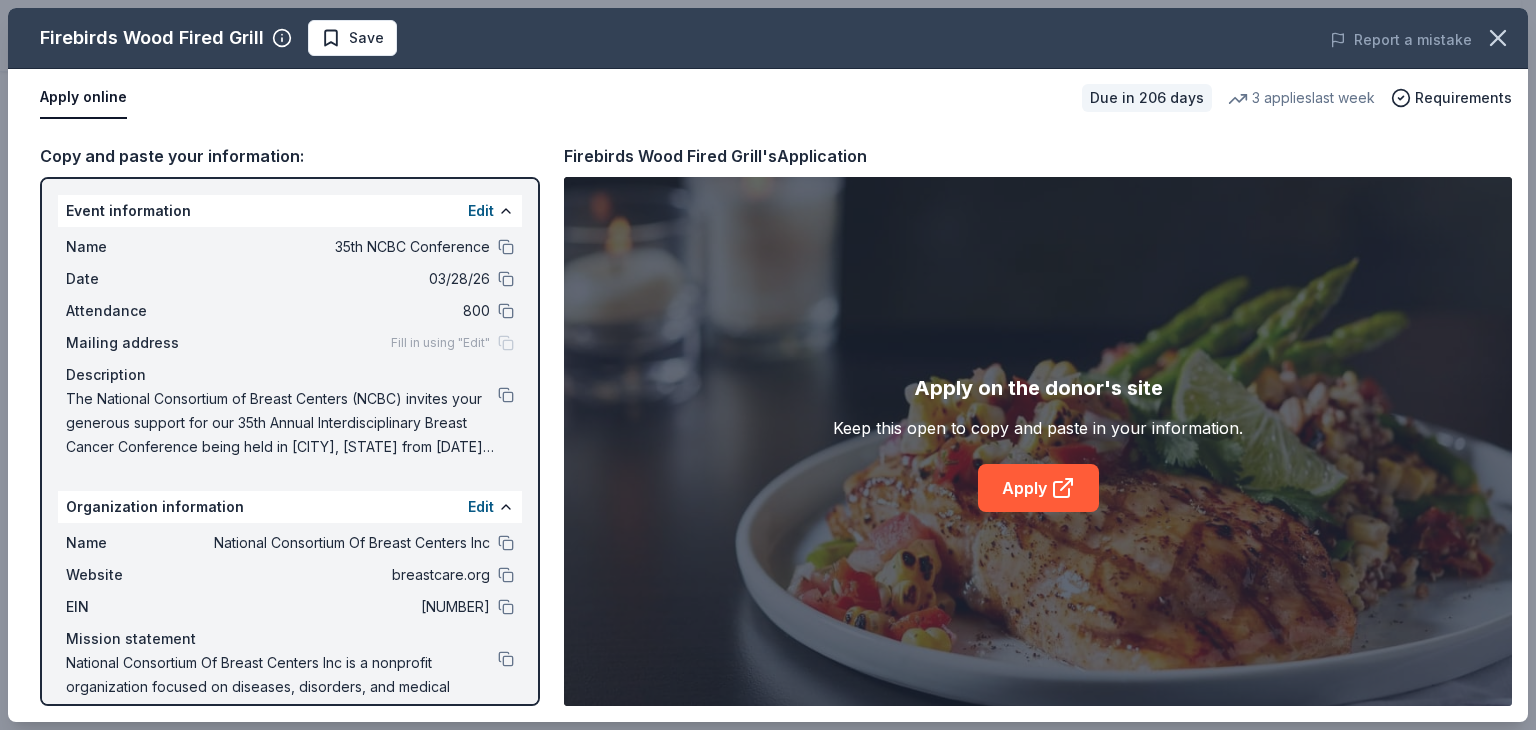 drag, startPoint x: 1530, startPoint y: 204, endPoint x: 1534, endPoint y: 289, distance: 85.09406 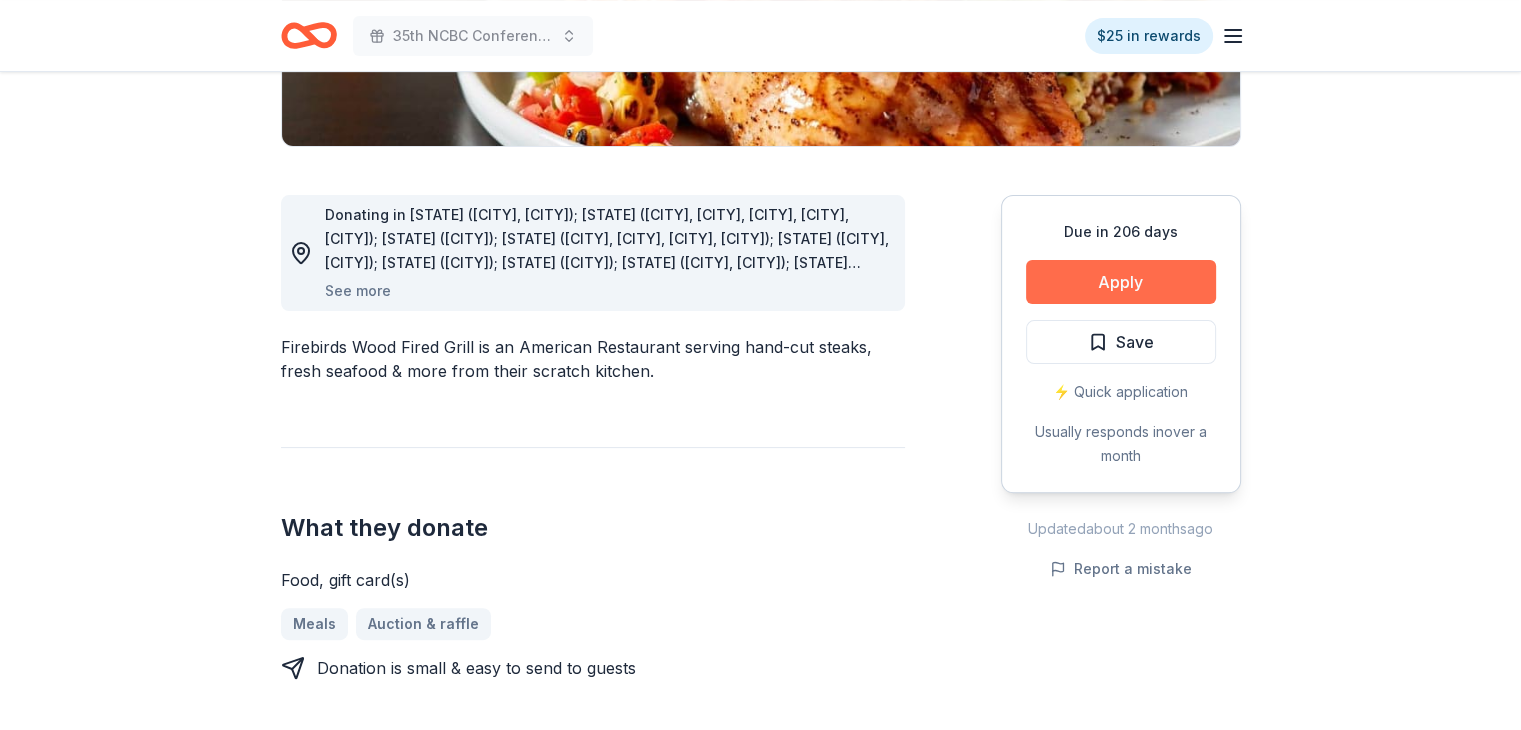 click on "Apply" at bounding box center [1121, 282] 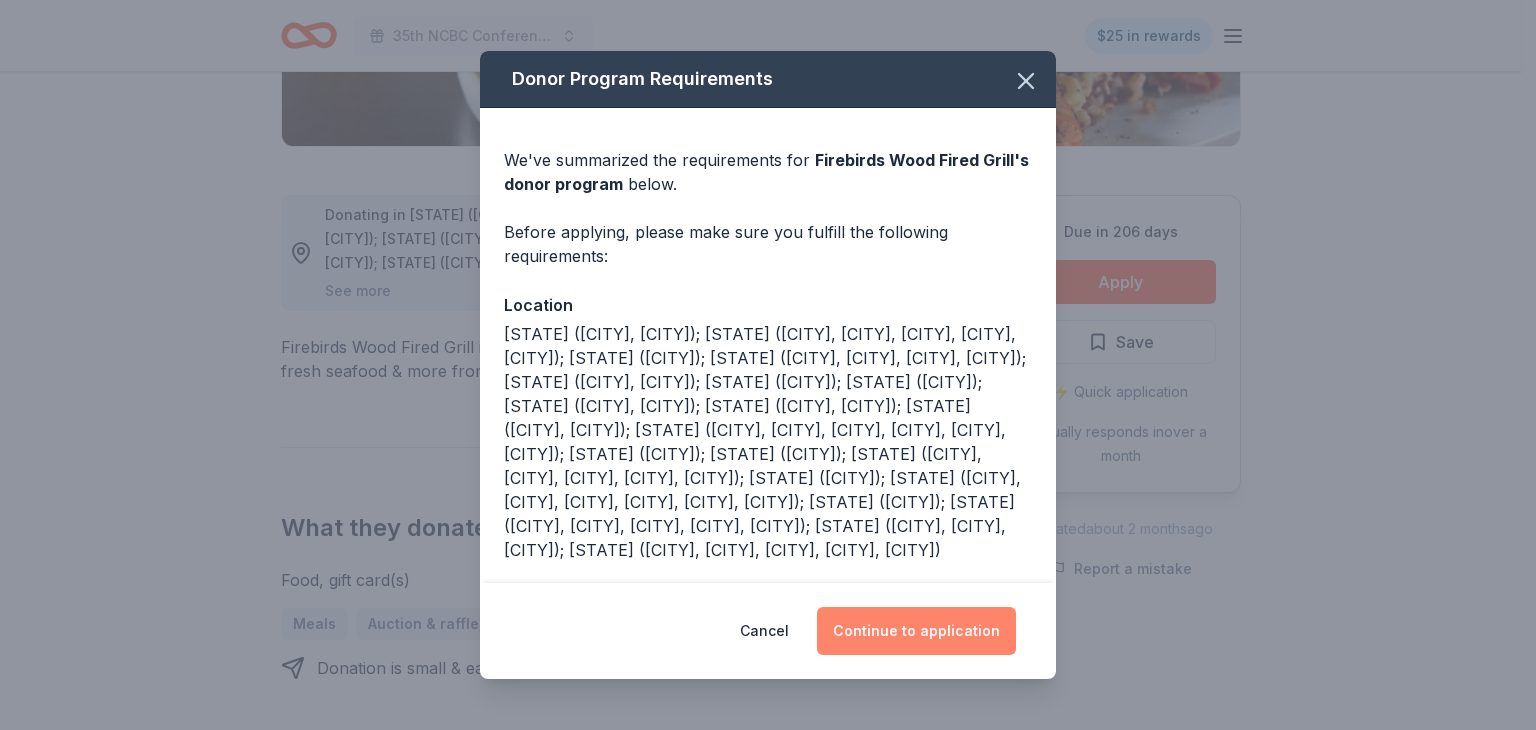 click on "Continue to application" at bounding box center (916, 631) 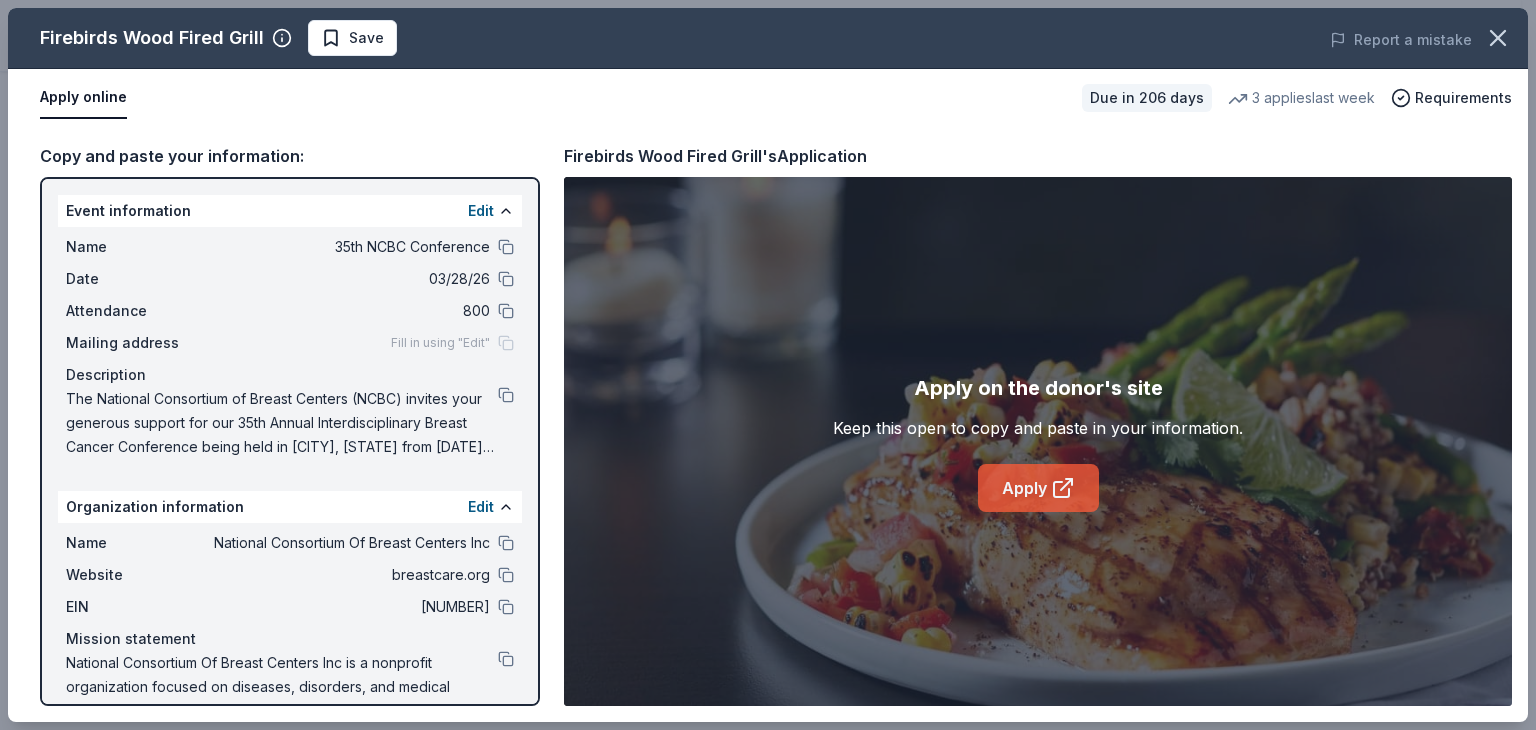 click on "Apply" at bounding box center (1038, 488) 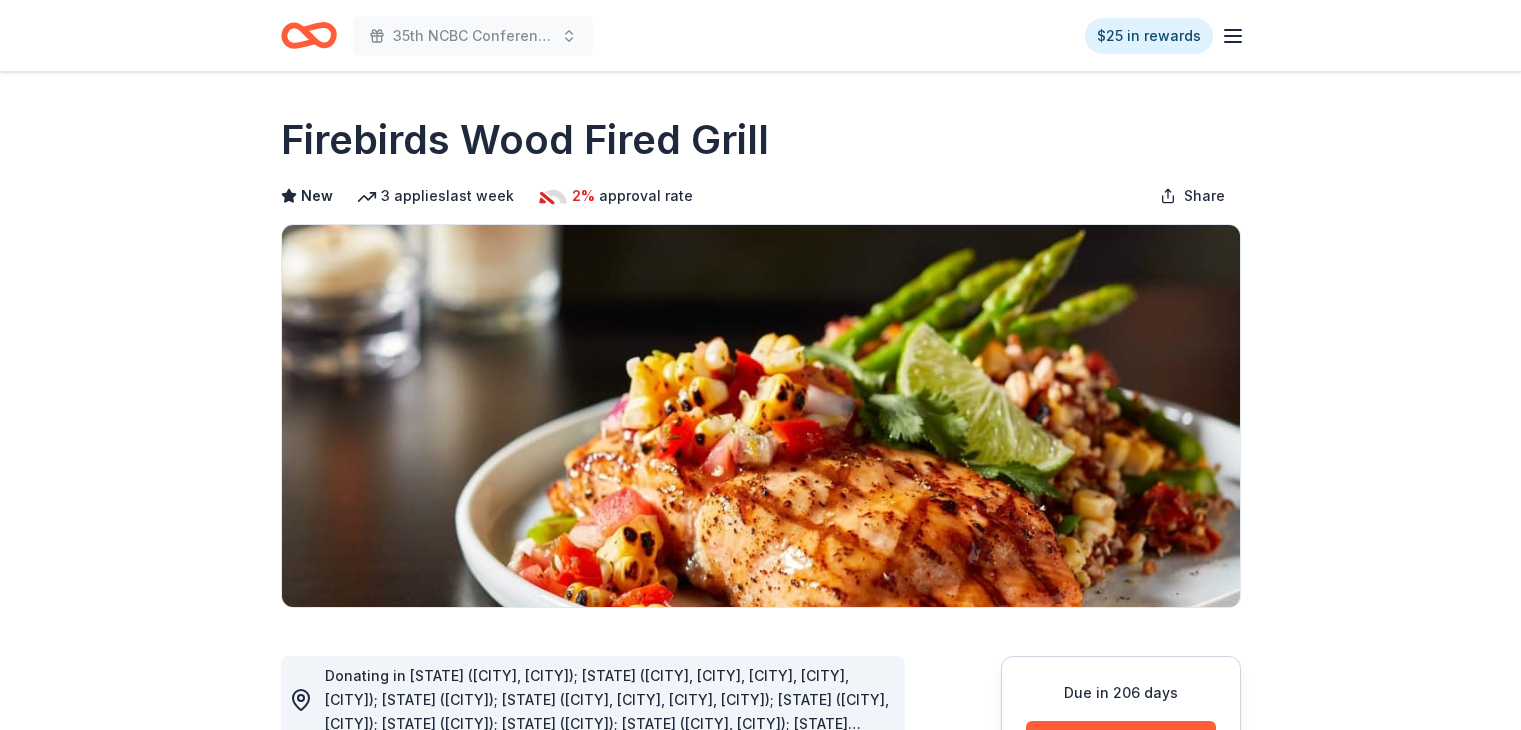 scroll, scrollTop: 0, scrollLeft: 0, axis: both 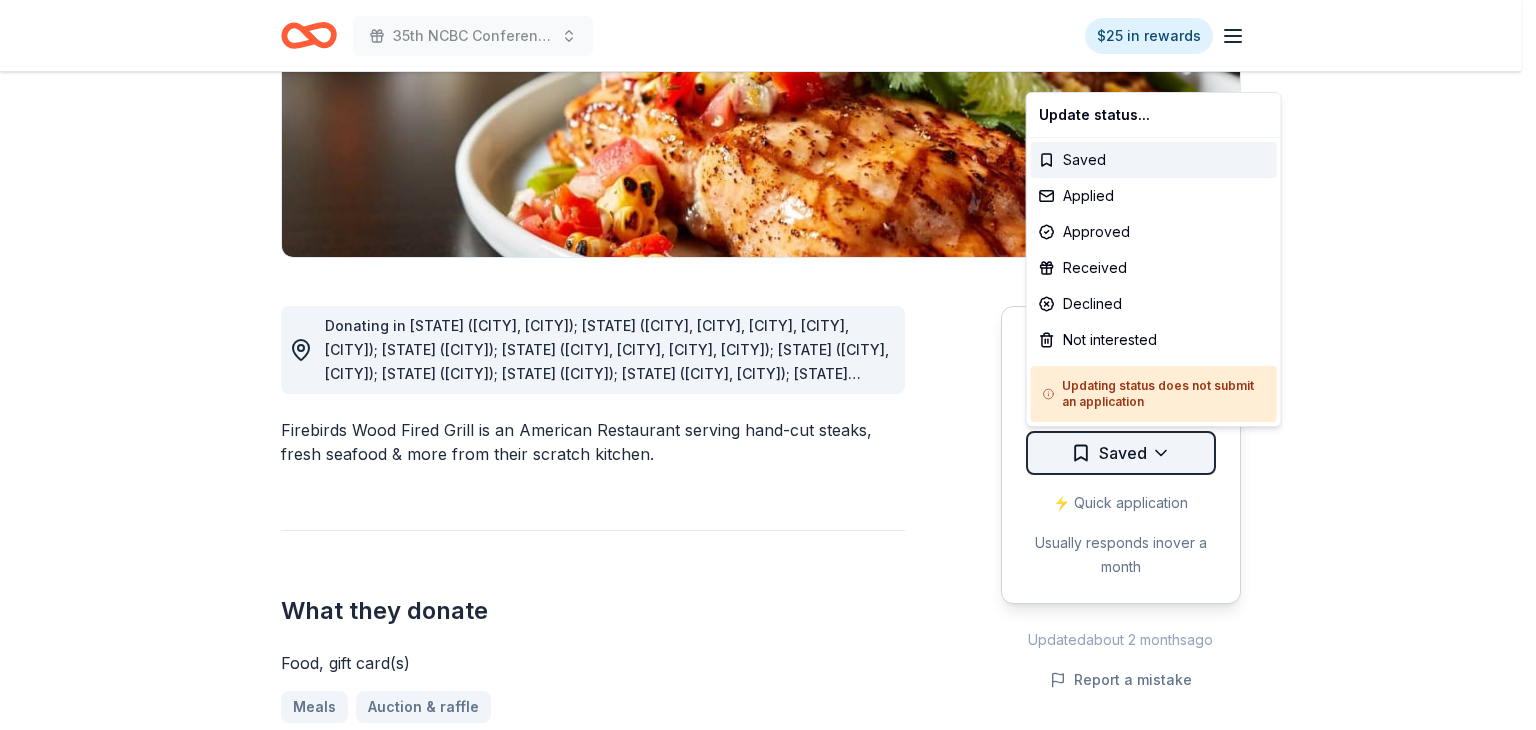 click on "[NUMBER] NCBC Conference  $25 in rewards Due in [NUMBER] days Share Firebirds Wood Fired Grill New 3   applies  last week 2% approval rate Share Donating in [STATE] ([CITY], [CITY]); [STATE] ([CITY], [CITY], [CITY], [CITY], [CITY]); [STATE] ([CITY]); [STATE] ([CITY], [CITY], [CITY], [CITY]); [STATE] ([CITY], [CITY]); [STATE] ([CITY]); [STATE] ([CITY]); [STATE] ([CITY], [CITY]); [STATE] ([CITY], [CITY]); [STATE] ([CITY], [CITY]); [STATE] ([CITY], [CITY], [CITY], [CITY], [CITY], [CITY]); [STATE] ([CITY]); [STATE] ([CITY]); [STATE] ([CITY], [CITY], [CITY], [CITY], [CITY]); [STATE] ([CITY]); [STATE] ([CITY], [CITY], [CITY], [CITY], [CITY]); [STATE] ([CITY]); [STATE] ([CITY], [CITY], [CITY], [CITY], [CITY]); [STATE] ([CITY], [CITY], [CITY]); [STATE] ([CITY], [CITY], [CITY], [CITY]) Firebirds Wood Fired Grill is an American Restaurant serving hand-cut steaks, fresh seafood & more from their scratch kitchen. Meals  hasn ' 2" at bounding box center (768, 15) 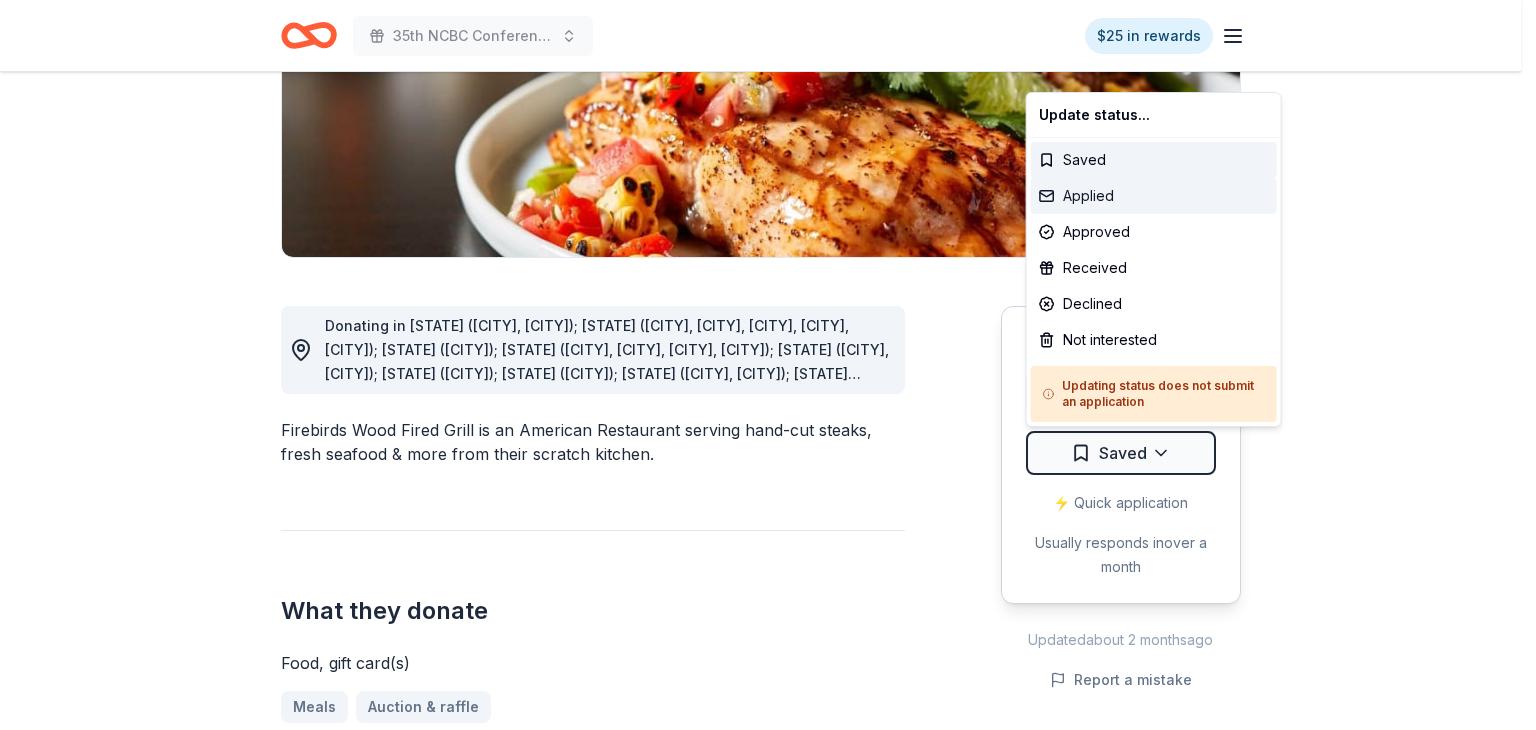 click on "Applied" at bounding box center (1154, 196) 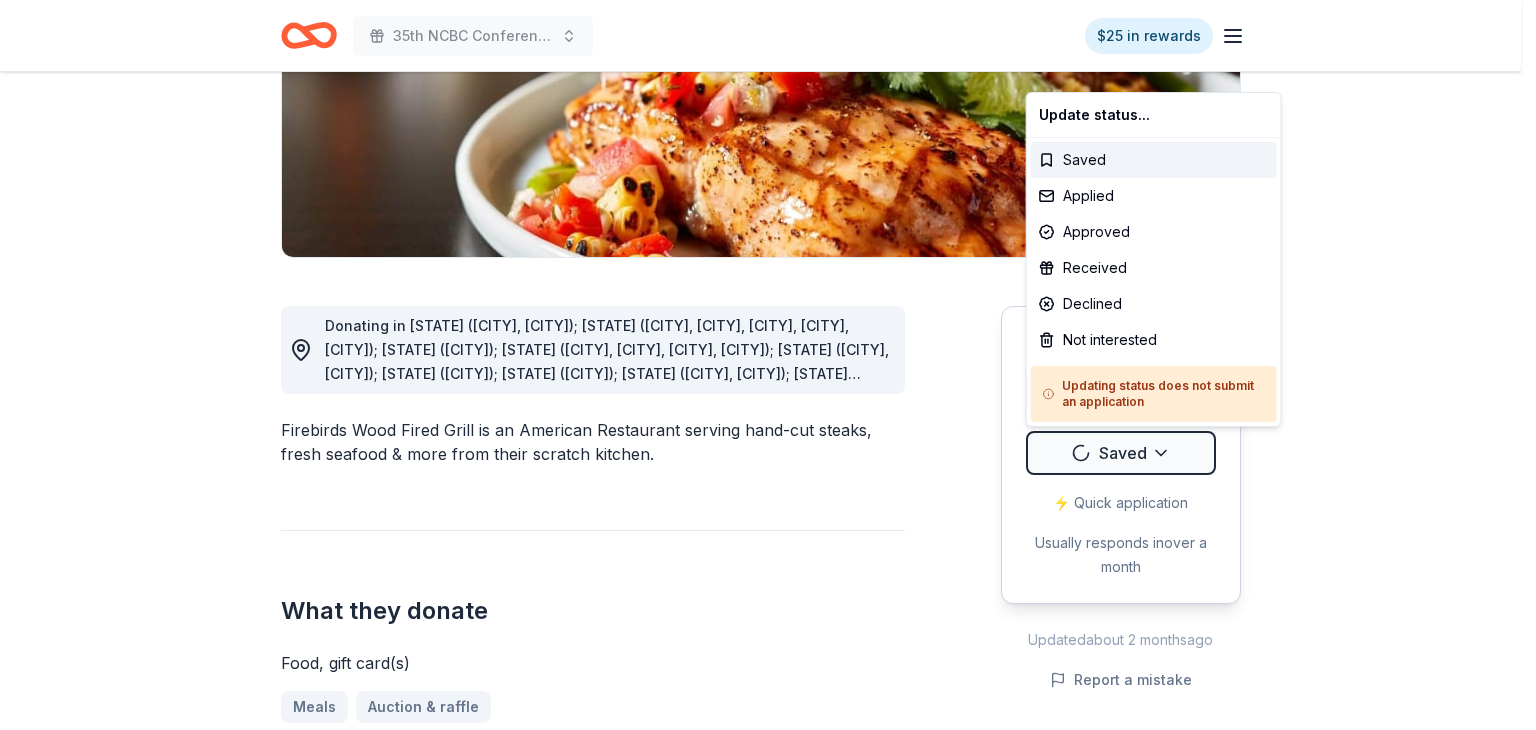 scroll, scrollTop: 0, scrollLeft: 0, axis: both 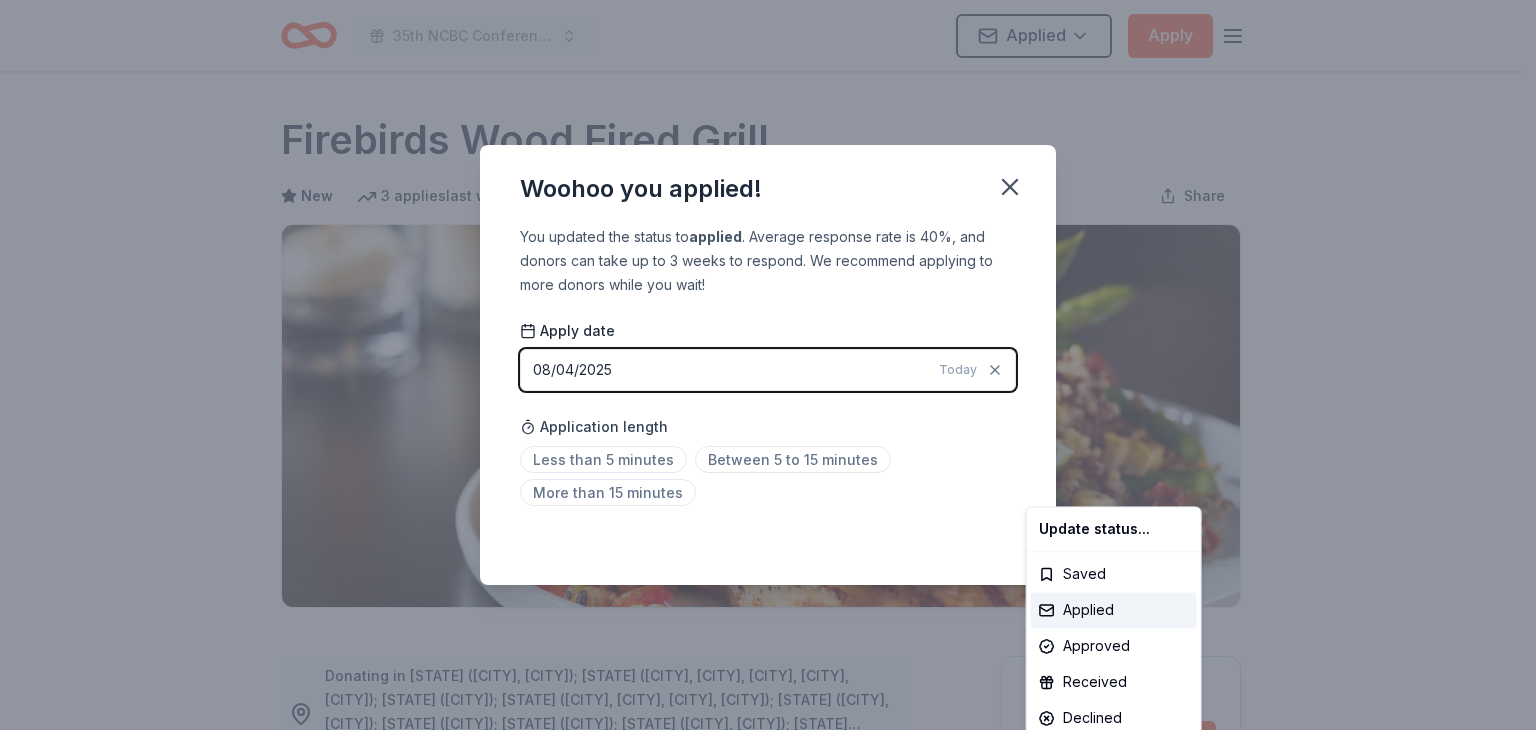 click on "35th NCBC Conference  Applied Apply Due in 206 days Share Firebirds Wood Fired Grill New 3   applies  last week 2% approval rate Share Donating in AL (Birmingham, Montgomery); AZ (Chandler, Gilbert, Phoenix, Surprise, Tuscon); DE (Newark); FL (Daina Beach, Jacksonville, Orlando, Pembroke Pines); GA (Alpharetta, Peachtree Corners); IA (West Des Moines); IN (Carmel); KS (Overland, Wichita); MD (Frederick, Gaithersburg); MO (Lee's Summit, St Charles); NC (Charlotte, Durham, Huntersville, Morrisville, Raleigh, Winston); NE (Omaha); NJ (Moorestown); OH (Beachwood, Columbus, Mason, Miamisburg, Niles); OK (Oklahoma City); PA (Bridgeville, ChaddsFord, Collegeville, Cranberry Twp, Erie, North Wales); SC (Greenville); TN (Brentwood, Chattanooga, Knoxville, Memphis, Murfreesboro); TX (Fort Worth, Grapevine, Plano); VA (Fredericksburg, Gainesville, Leesburg, Richmond, Woodbridge) See more Firebirds Wood Fired Grill is an American Restaurant serving hand-cut steaks, fresh seafood & more from their scratch kitchen. Meals '" at bounding box center (768, 365) 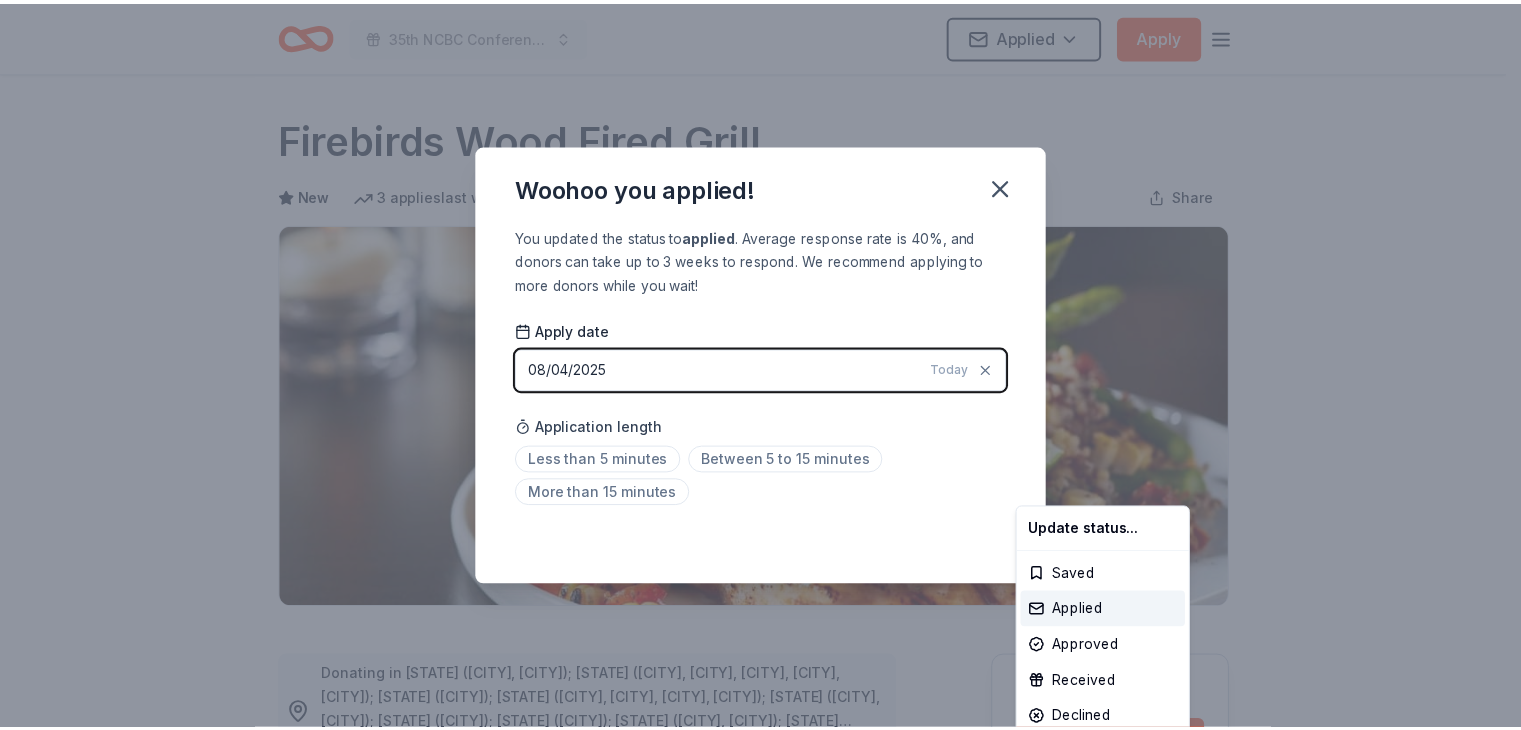 scroll, scrollTop: 437, scrollLeft: 0, axis: vertical 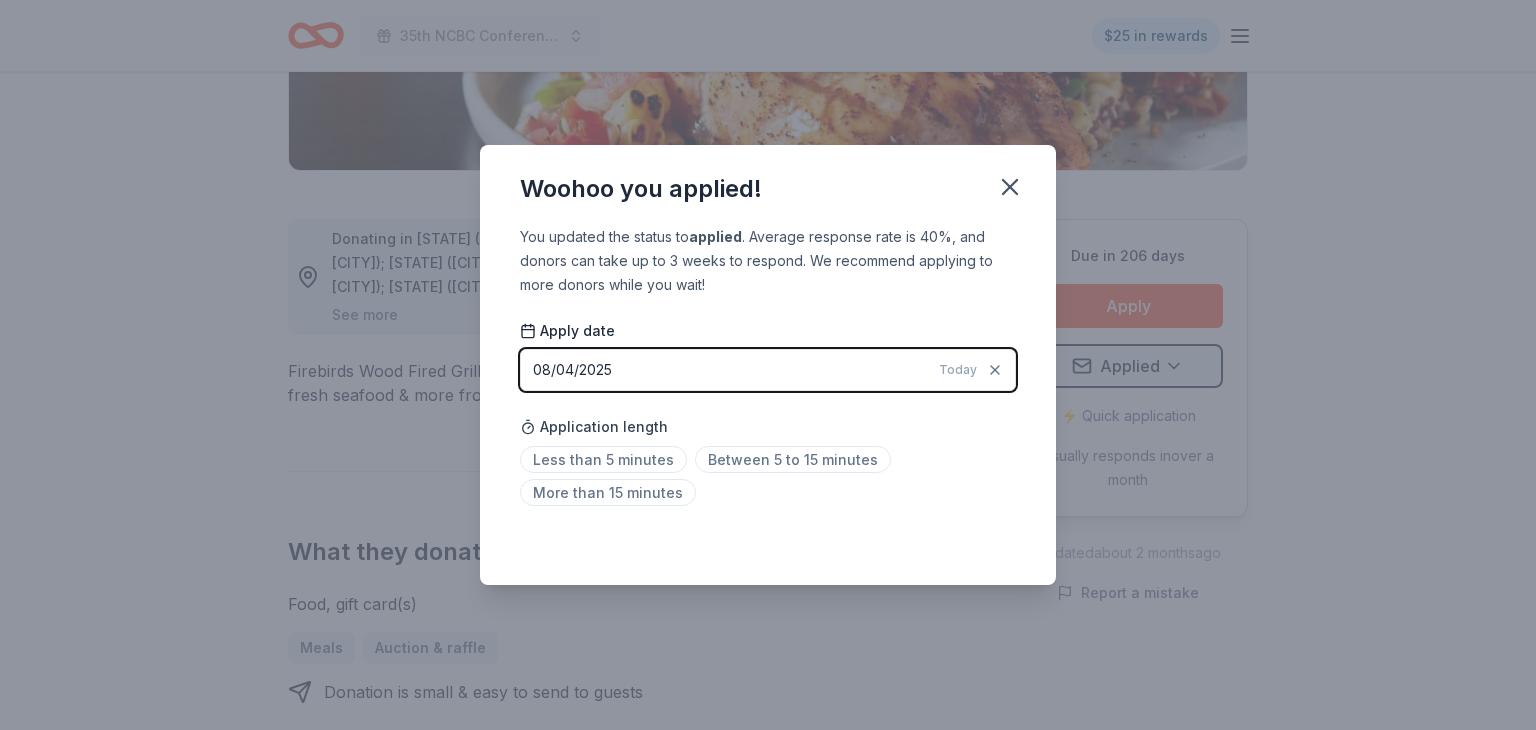 drag, startPoint x: 1010, startPoint y: 180, endPoint x: 1112, endPoint y: 115, distance: 120.9504 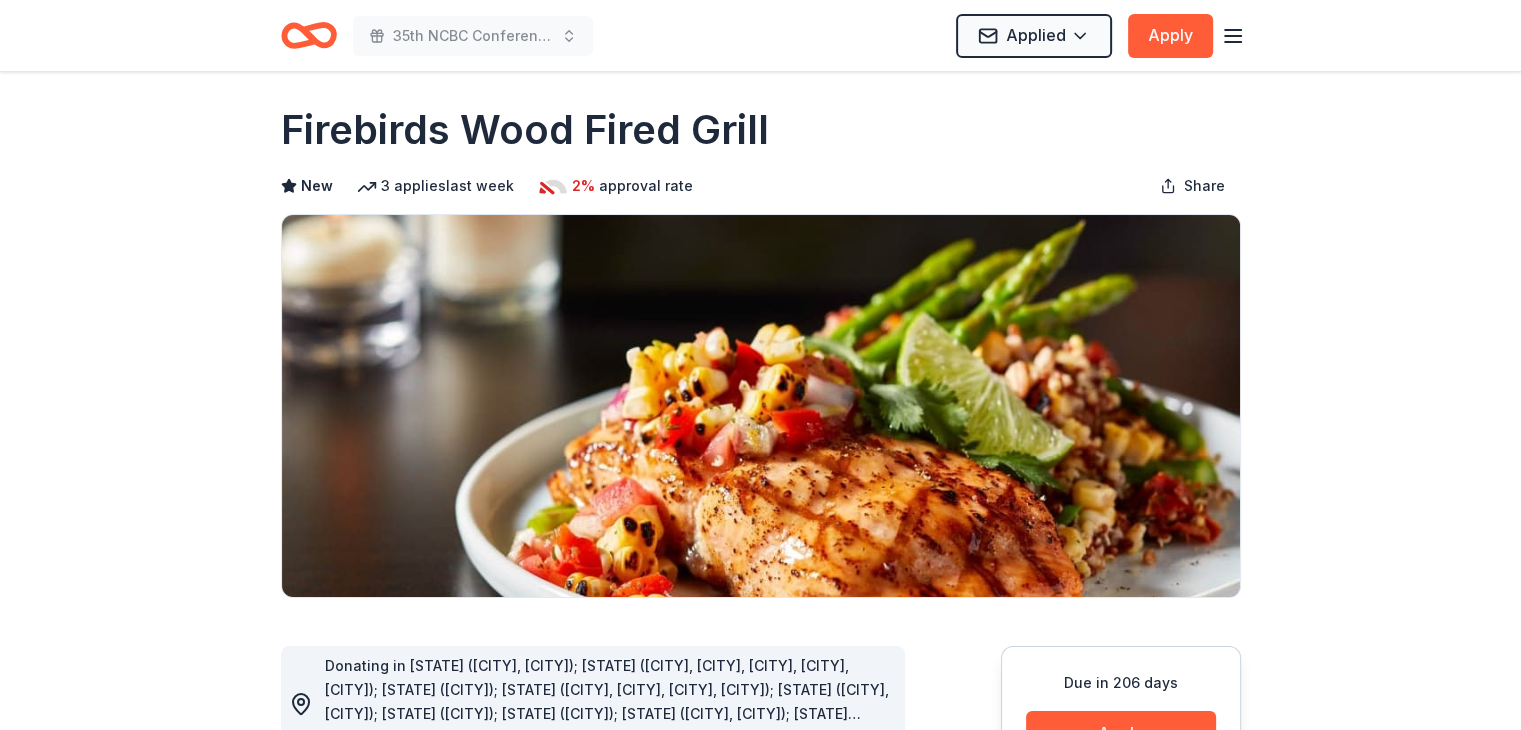 scroll, scrollTop: 0, scrollLeft: 0, axis: both 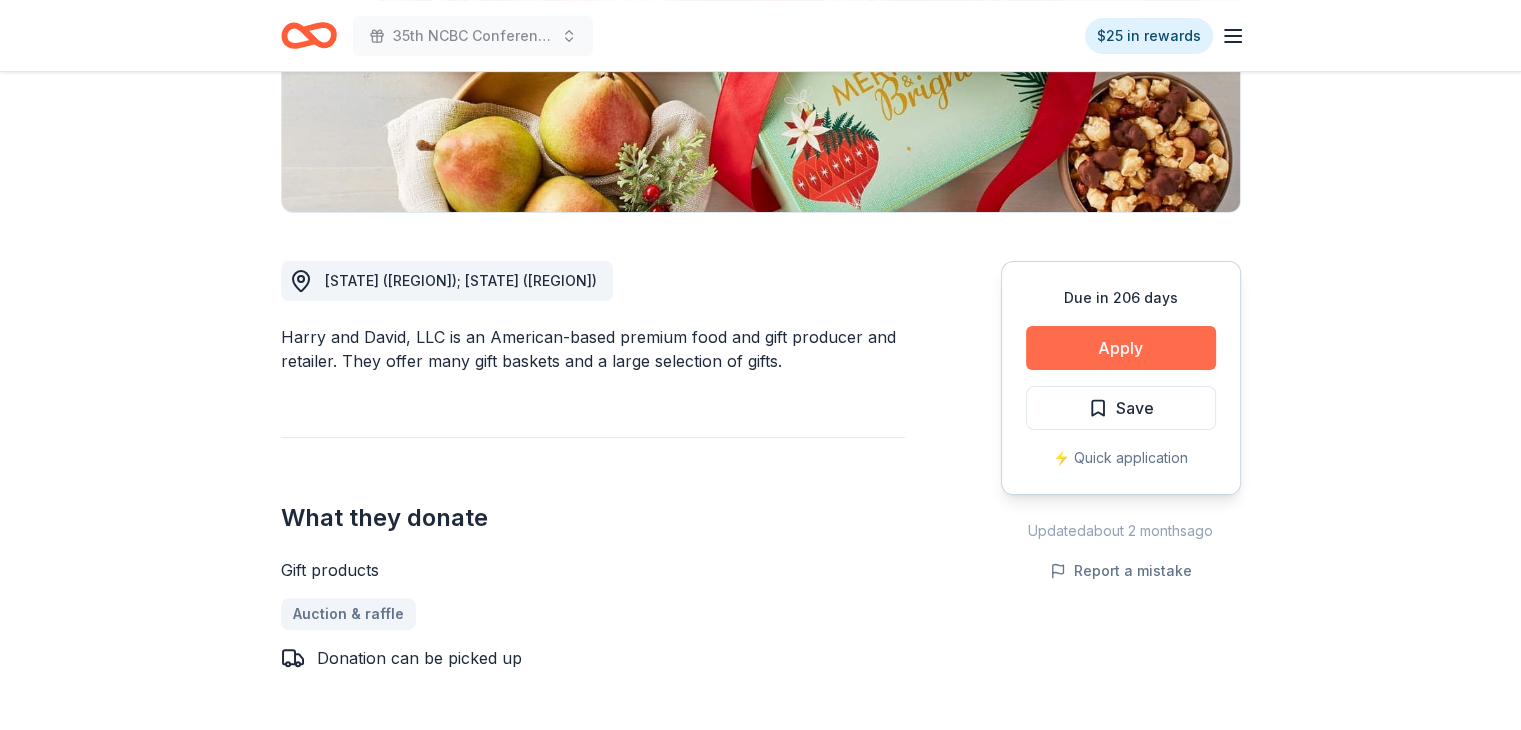 click on "Apply" at bounding box center (1121, 348) 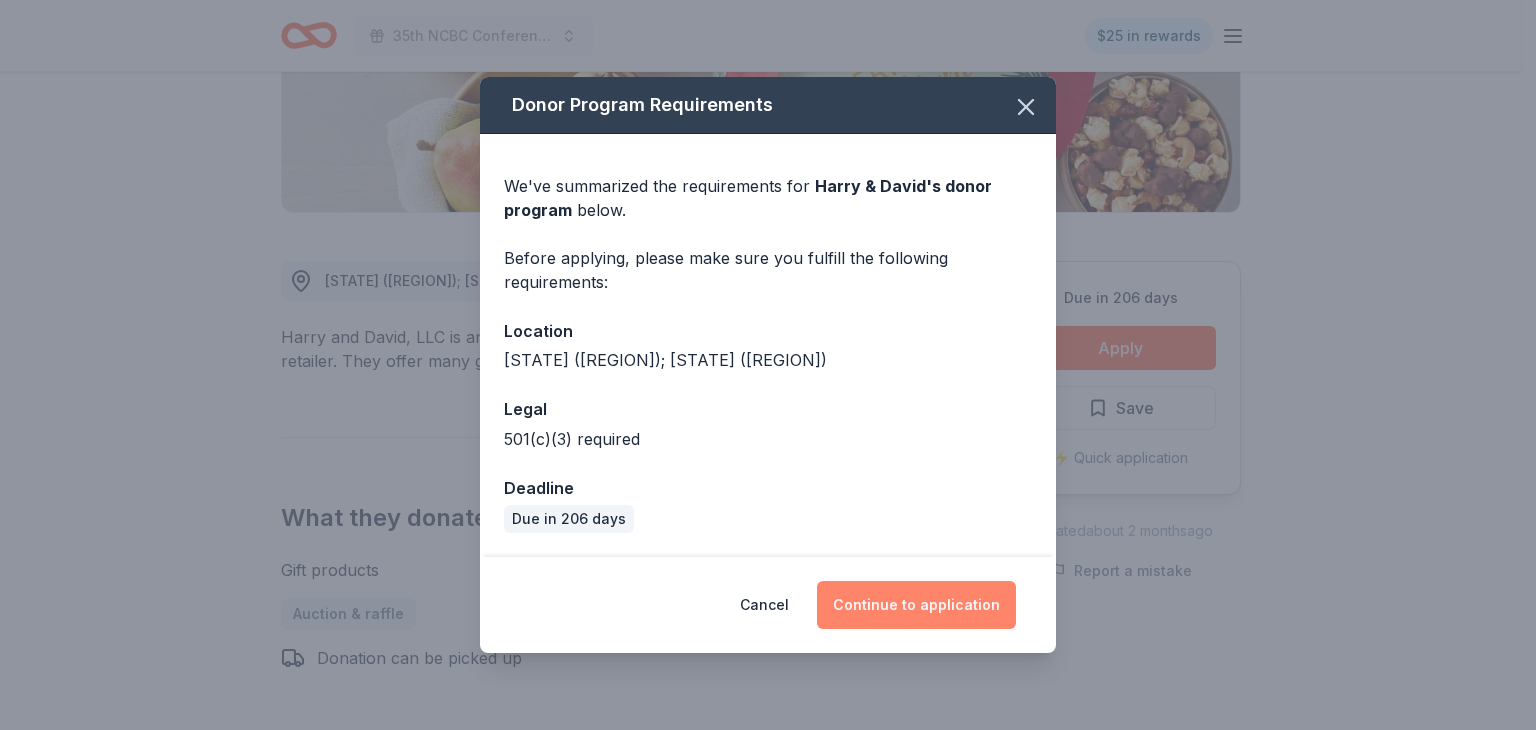 click on "Continue to application" at bounding box center [916, 605] 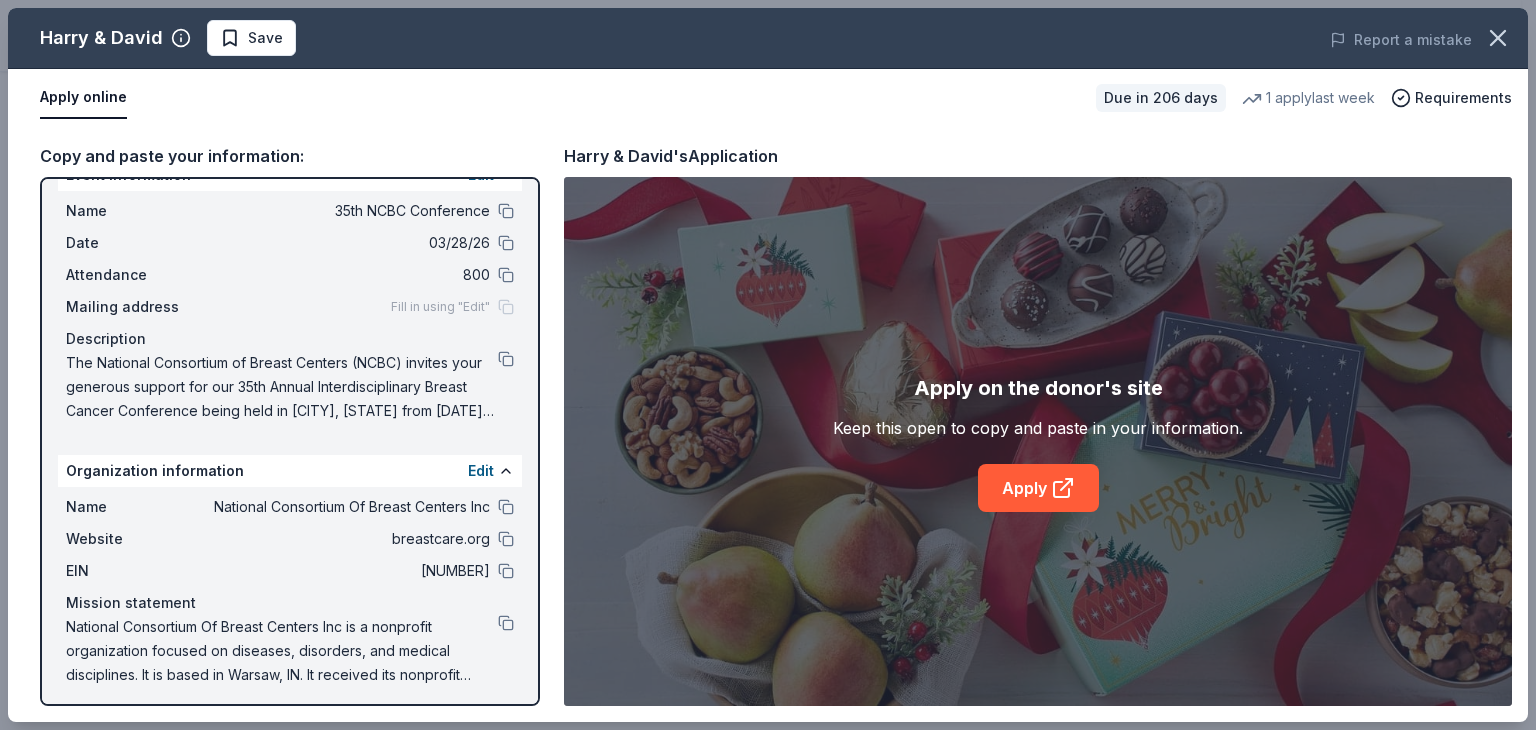 scroll, scrollTop: 42, scrollLeft: 0, axis: vertical 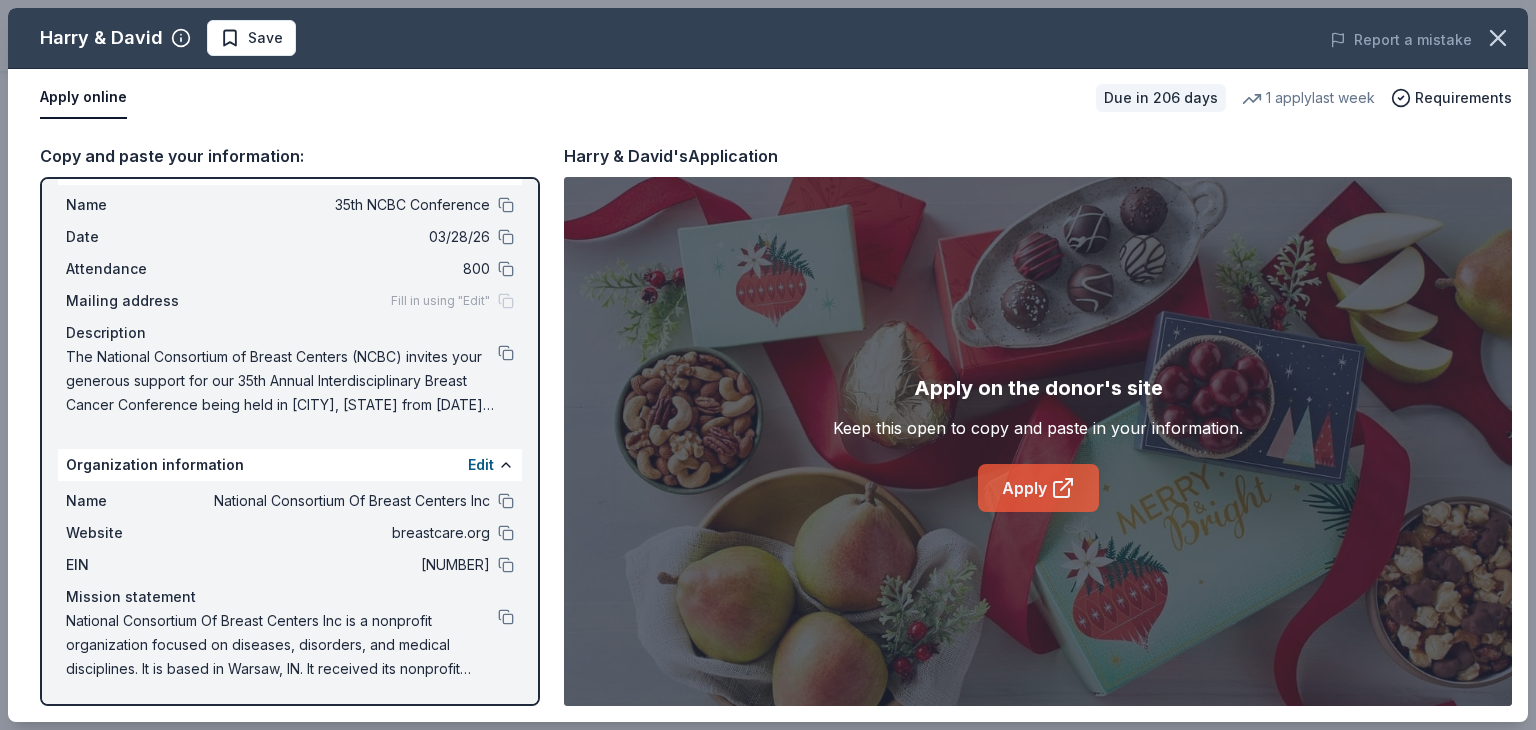 click 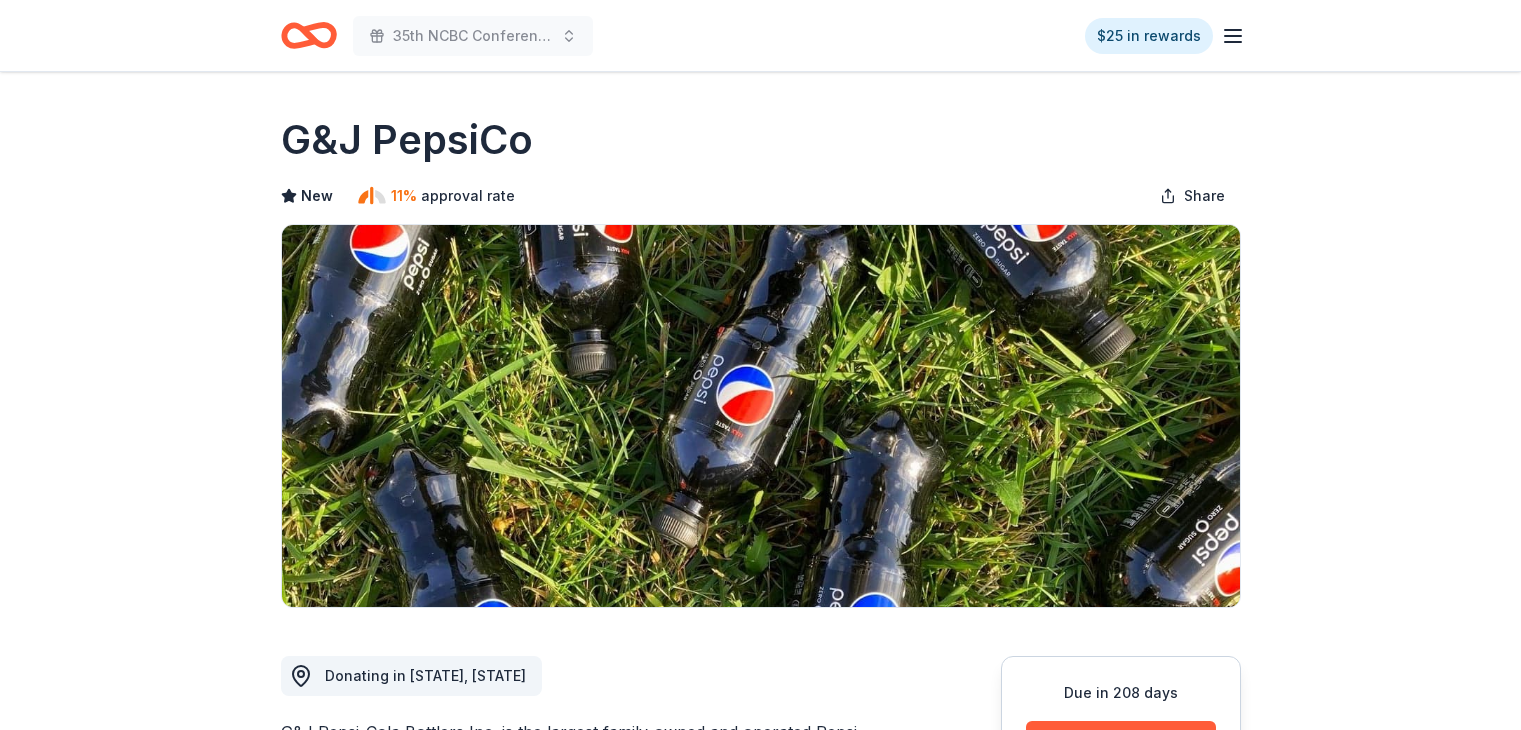 scroll, scrollTop: 0, scrollLeft: 0, axis: both 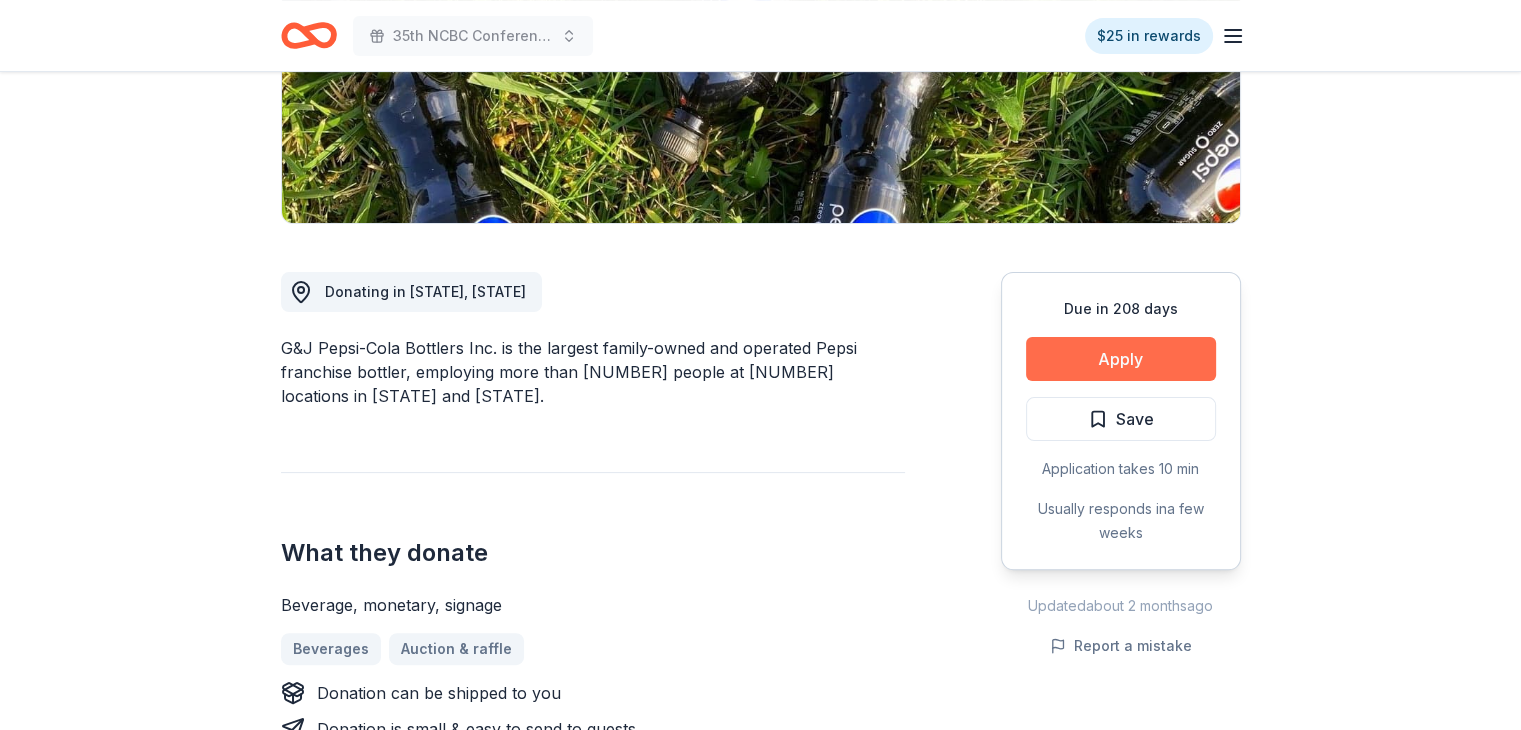 click on "Apply" at bounding box center [1121, 359] 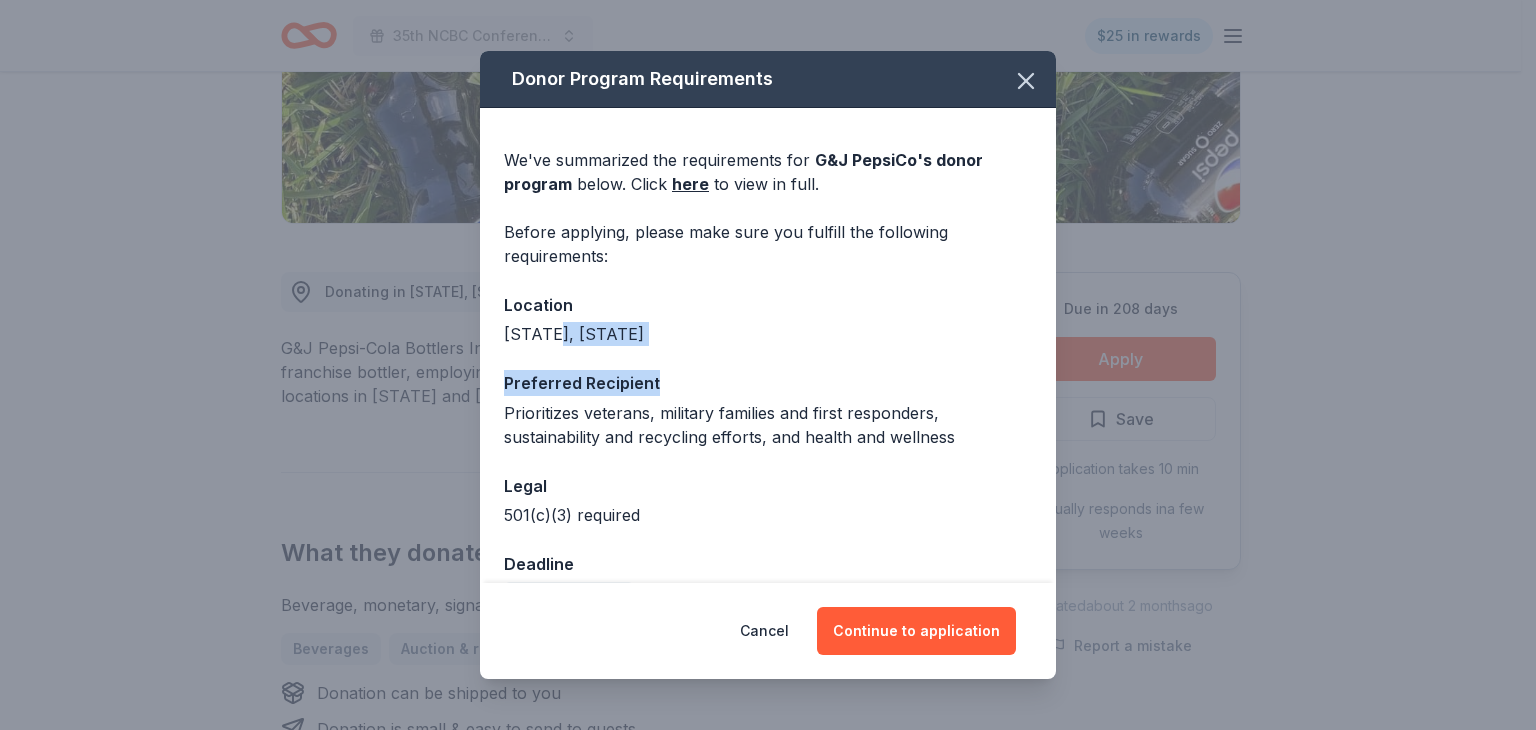 drag, startPoint x: 1038, startPoint y: 350, endPoint x: 1036, endPoint y: 364, distance: 14.142136 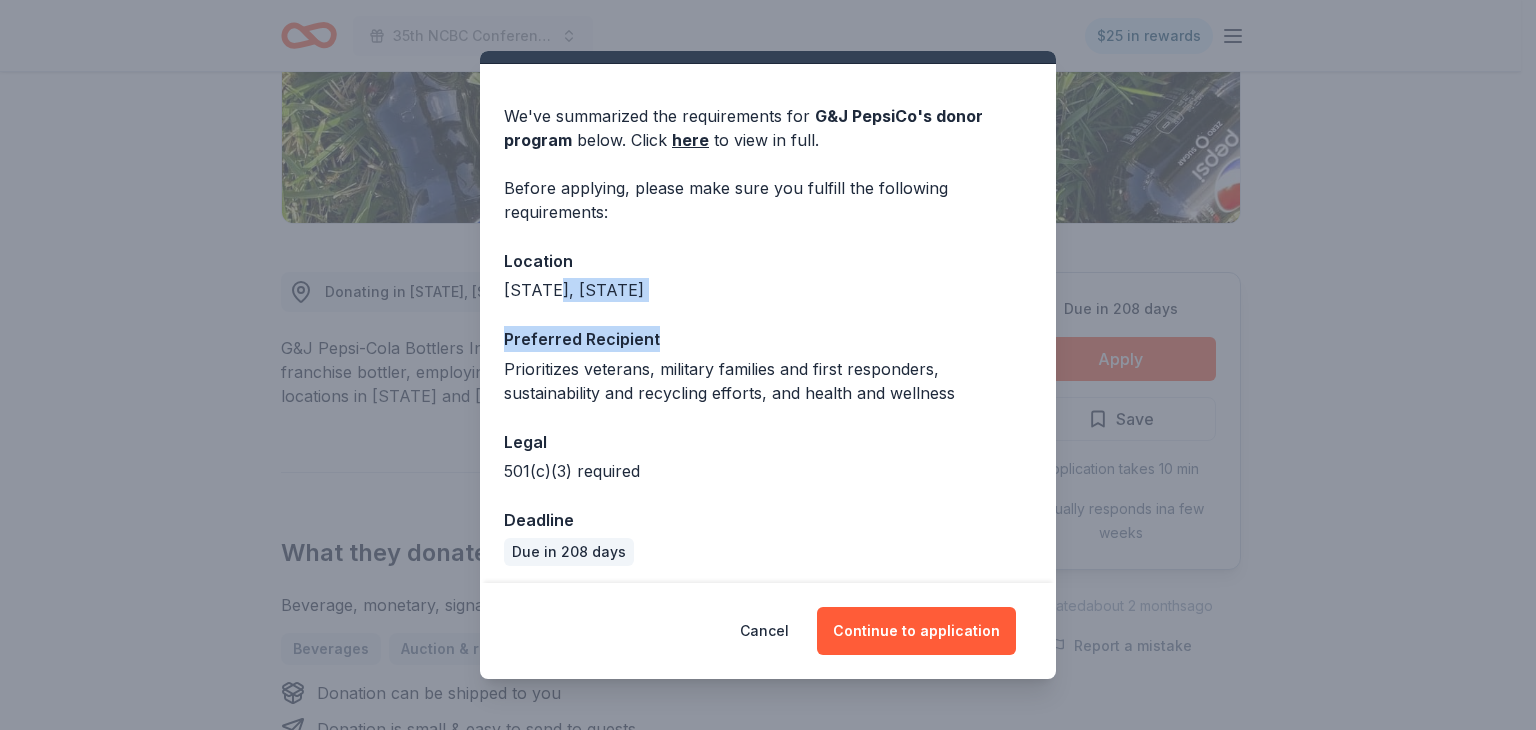 scroll, scrollTop: 50, scrollLeft: 0, axis: vertical 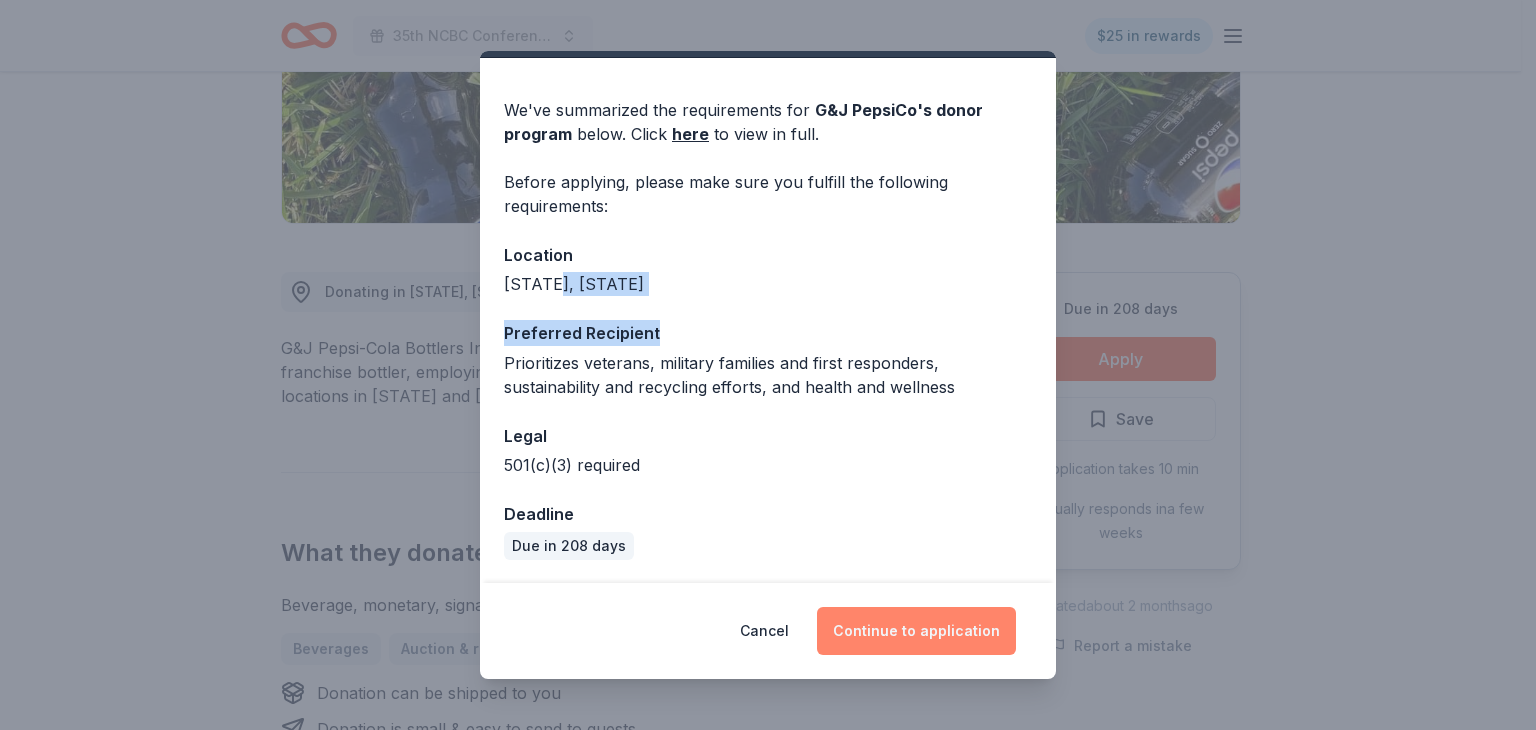 click on "Continue to application" at bounding box center [916, 631] 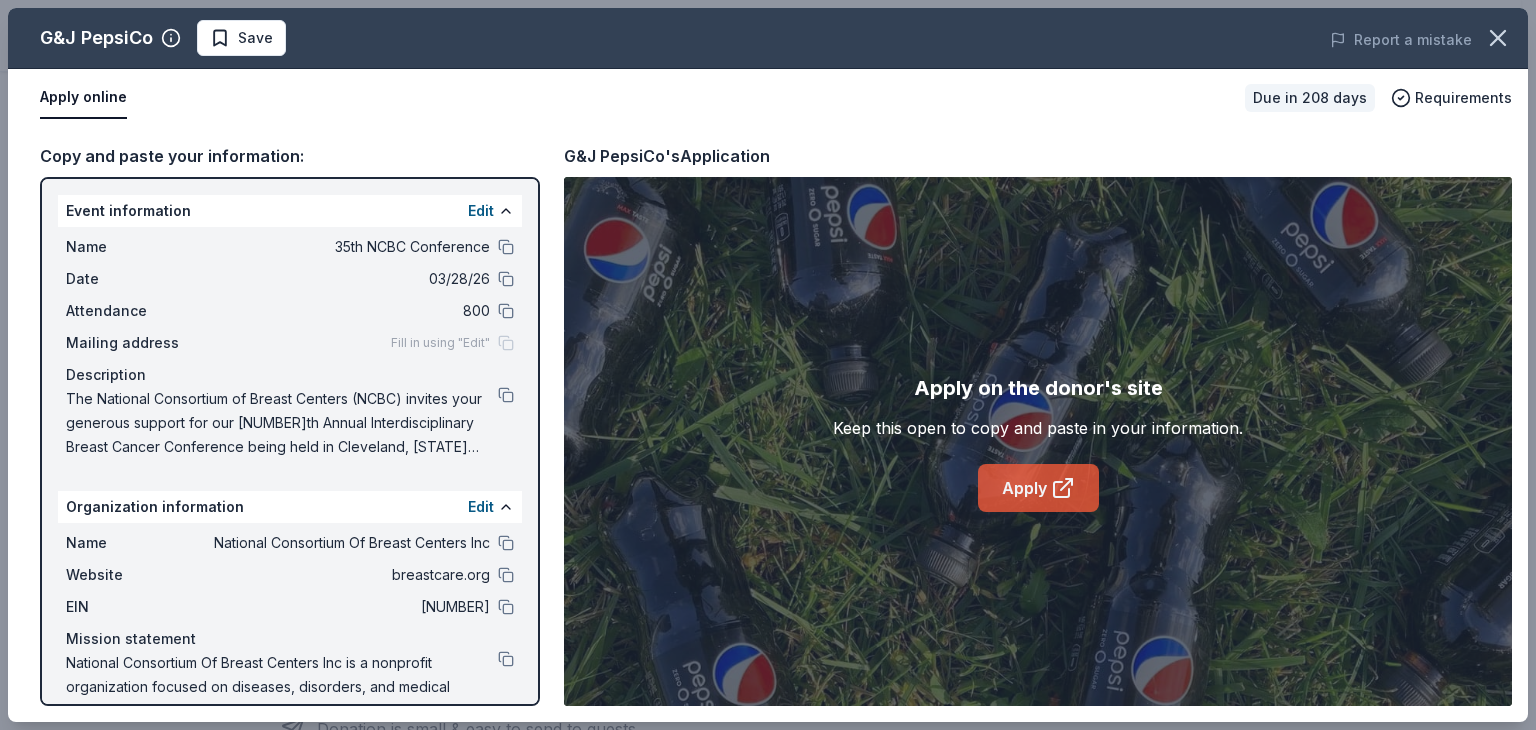 click on "Apply" at bounding box center (1038, 488) 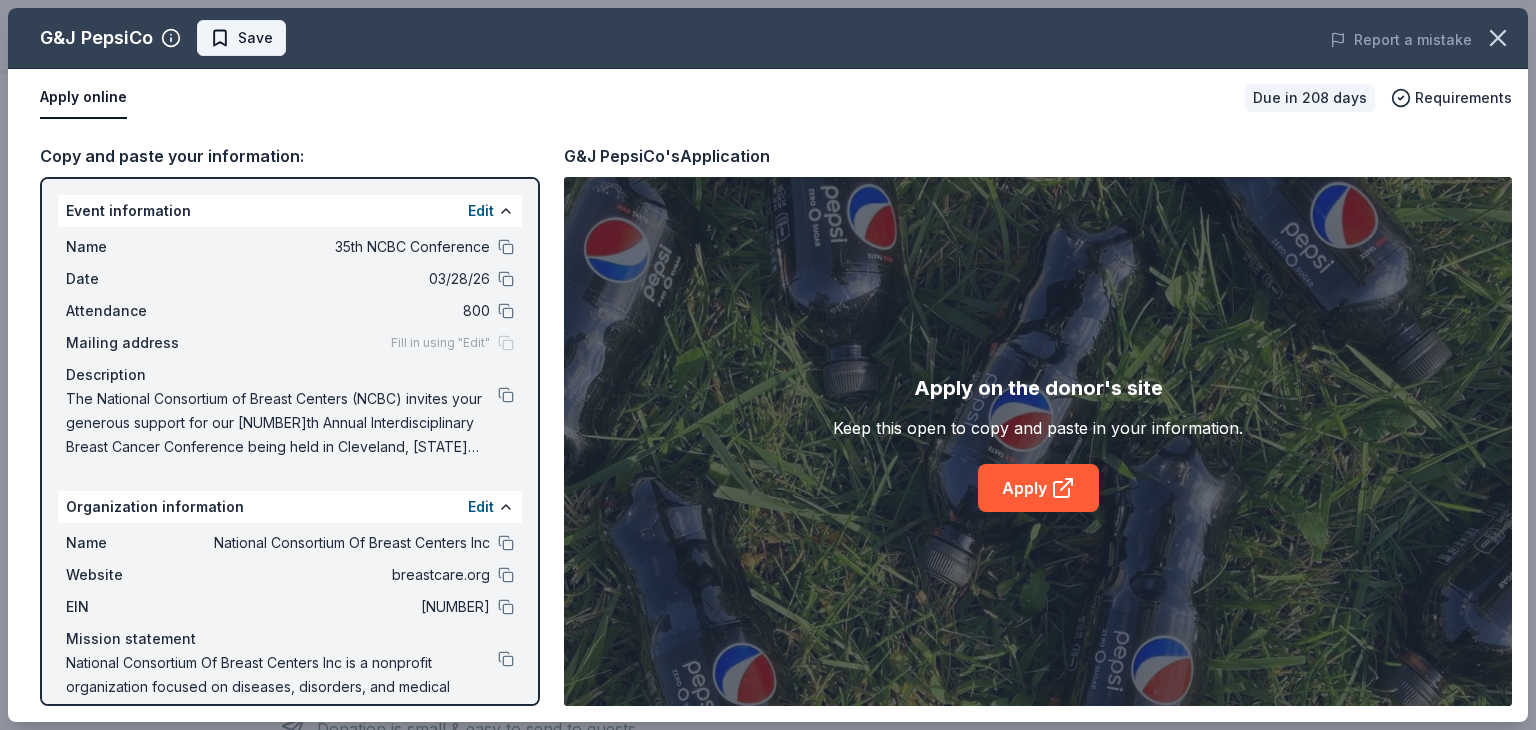 click on "Save" at bounding box center [255, 38] 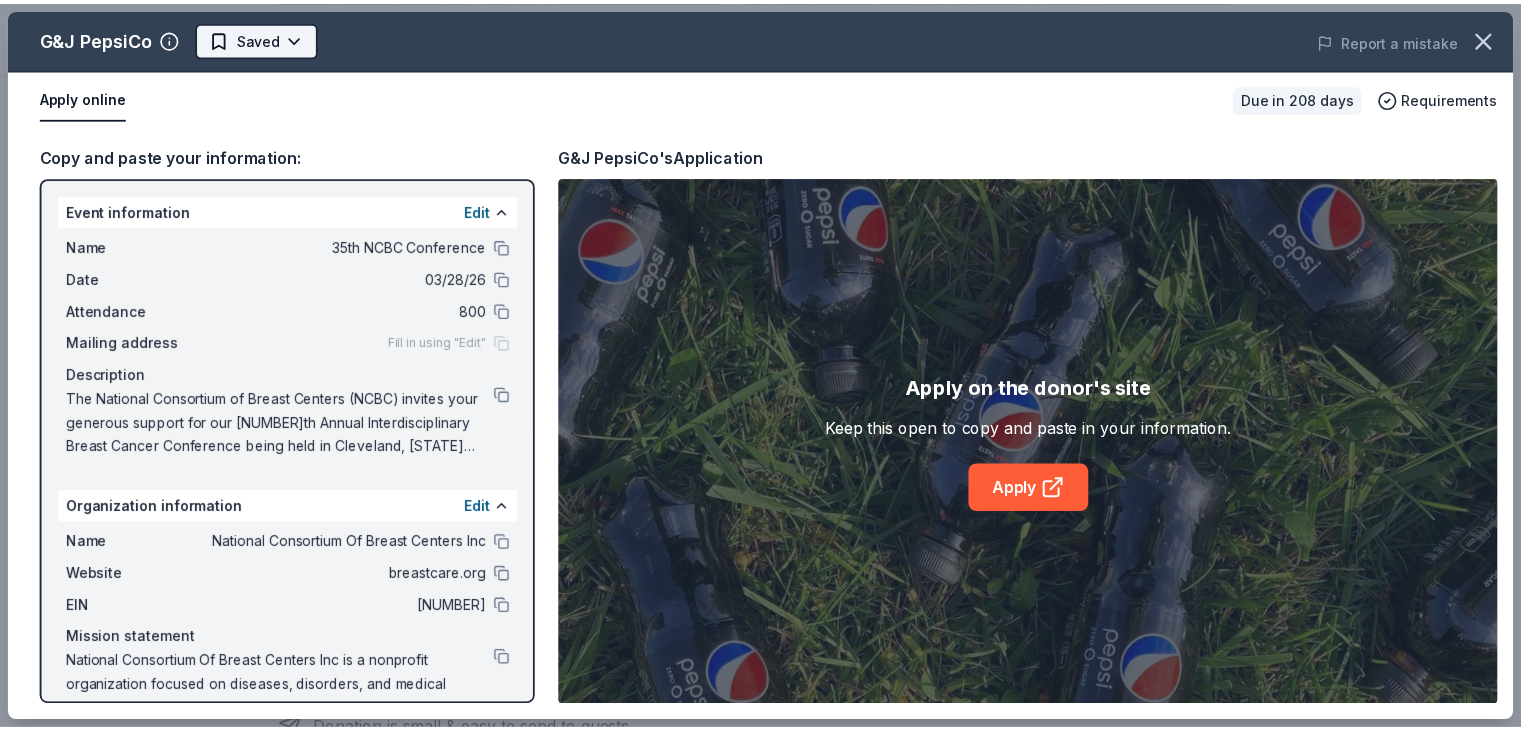 scroll, scrollTop: 0, scrollLeft: 0, axis: both 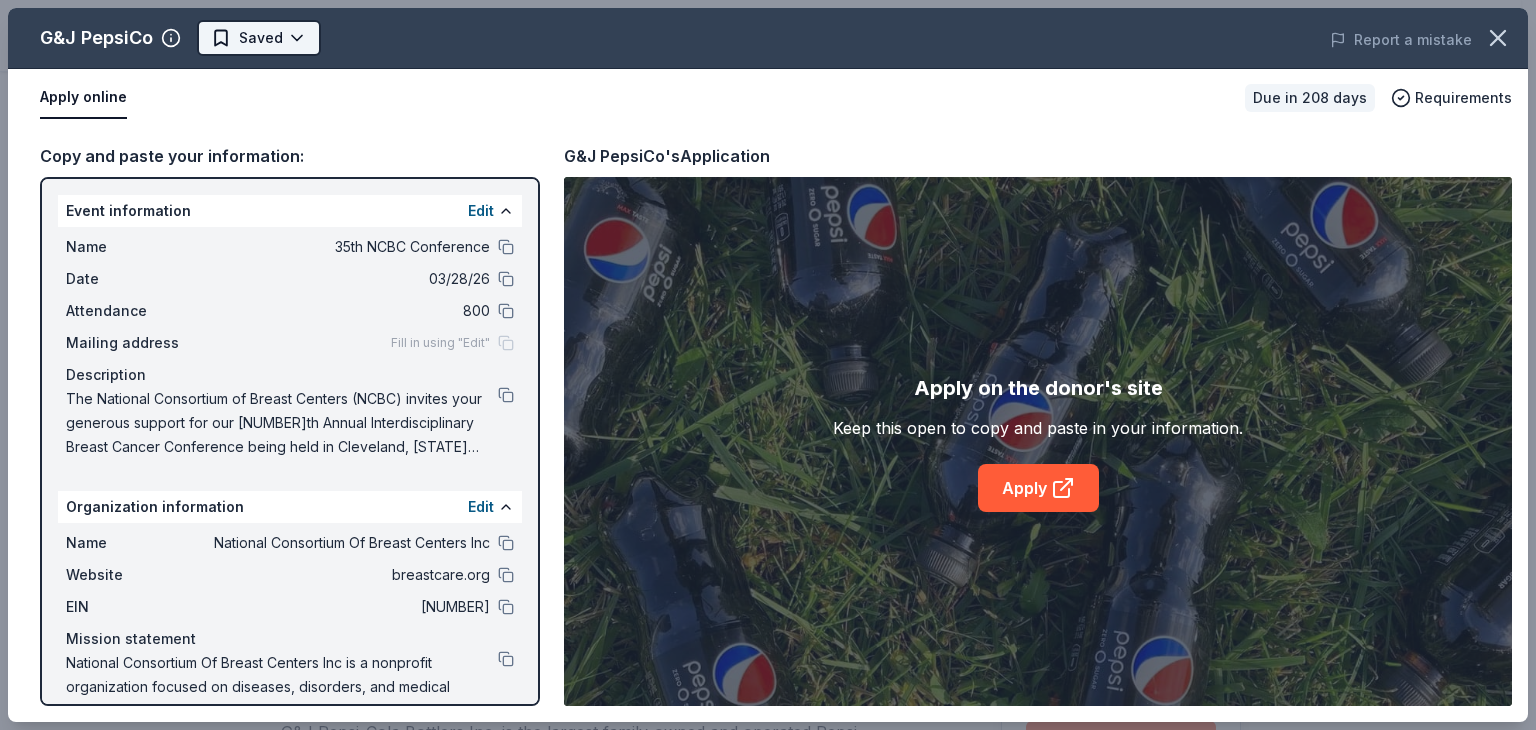 click on "35th NCBC Conference  $25 in rewards Due in 208 days Share G&J PepsiCo New 11% approval rate Share Donating in KY, OH G&J Pepsi-Cola Bottlers Inc. is the largest family-owned and operated Pepsi franchise bottler, employing more than 1,600 people at 13 locations in Ohio and Kentucky. What they donate Beverage, monetary, signage Beverages Auction & raffle Donation can be shipped to you Donation is small & easy to send to guests Who they donate to  Preferred Prioritizes veterans, military families and first responders, sustainability and recycling efforts, and health and wellness Environment & Sustainability Health Military Wellness & Fitness 501(c)(3) required 11% approval rate 11 % approved 43 % declined 46 % no response G&J PepsiCo is  an average donor :  explaining how you match their preferences will increase your odds. We ' re collecting data on   donation value ; check back soon. Due in 208 days Apply Saved Application takes 10 min Usually responds in  a few weeks Updated  about 2 months  ago New New 13" at bounding box center [768, 365] 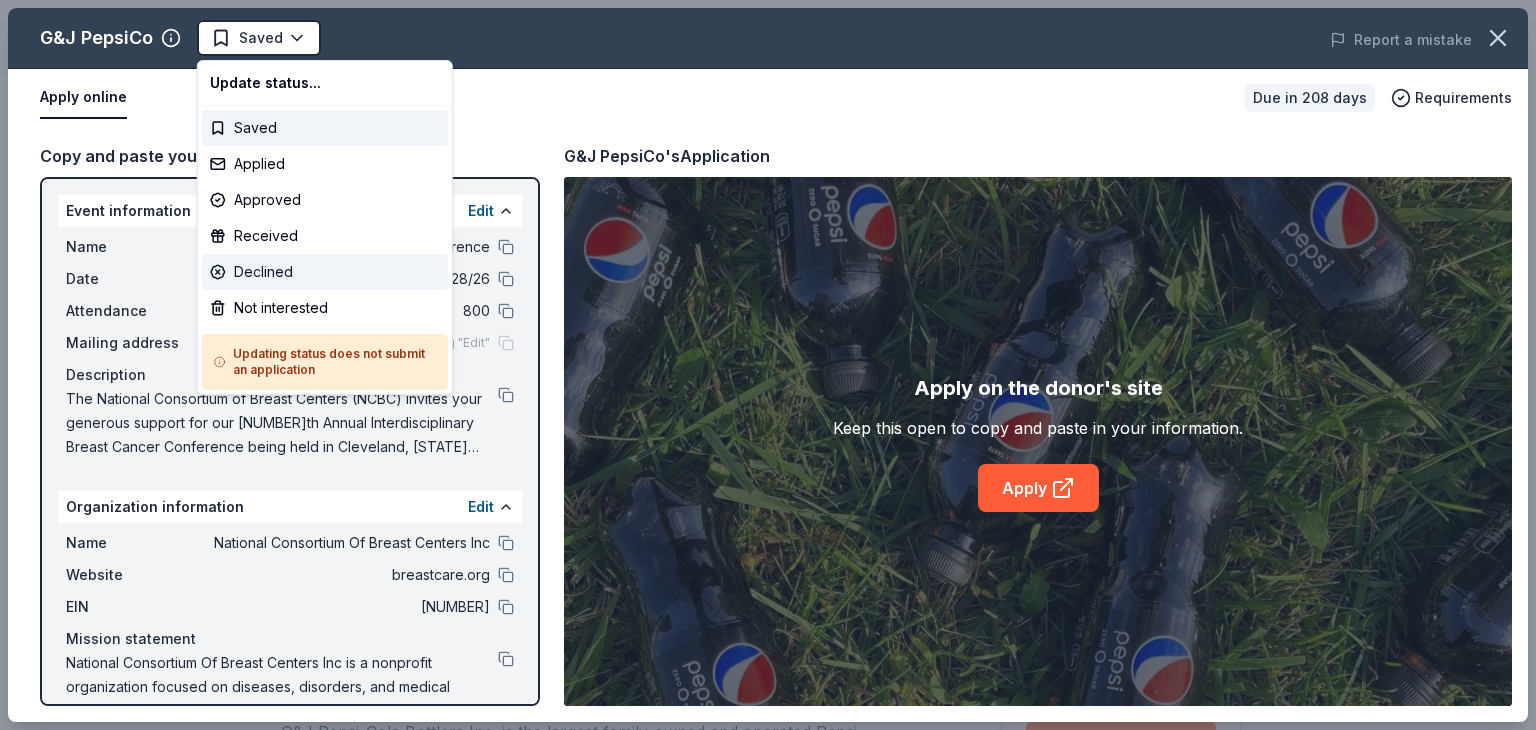 click on "Declined" at bounding box center (325, 272) 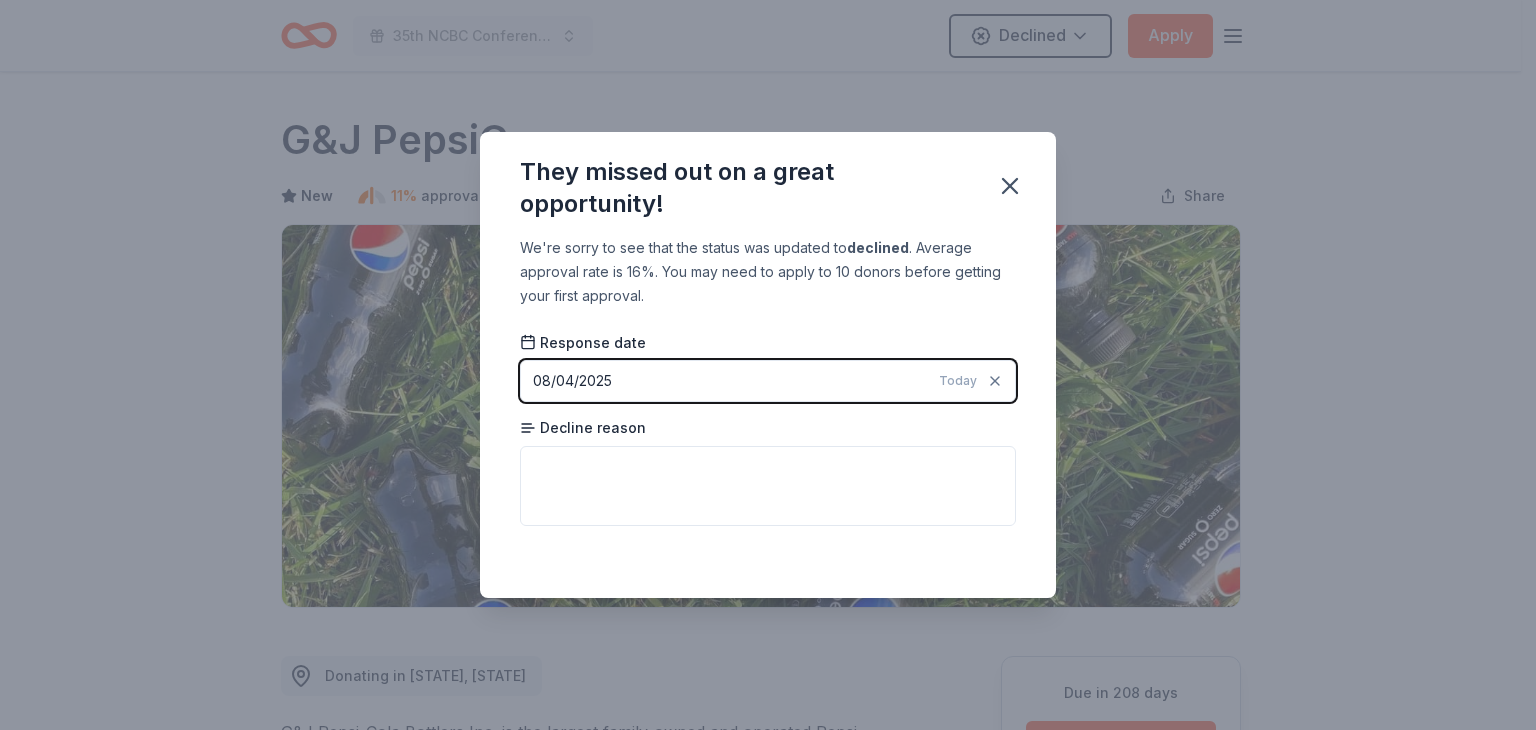 drag, startPoint x: 1004, startPoint y: 188, endPoint x: 1001, endPoint y: 136, distance: 52.086468 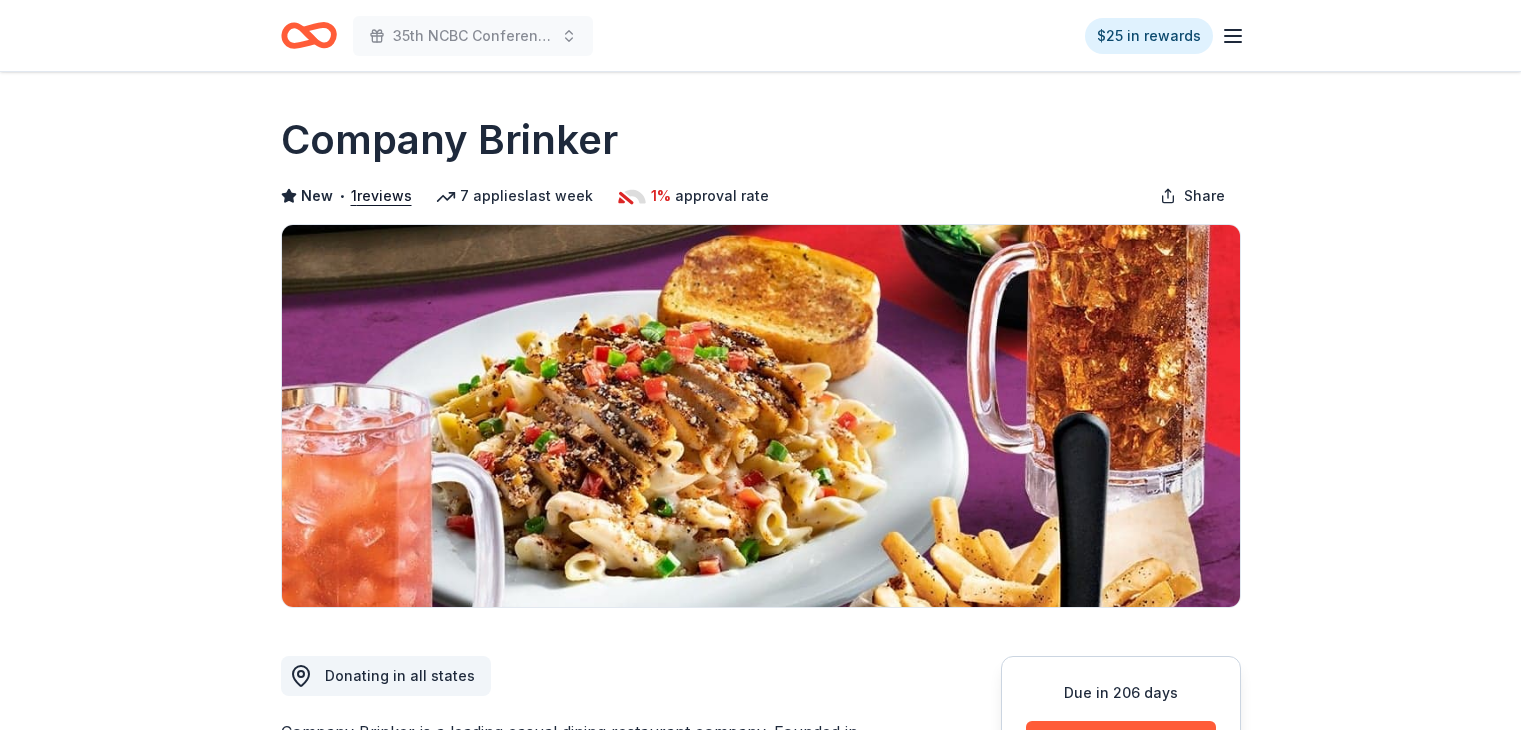 scroll, scrollTop: 0, scrollLeft: 0, axis: both 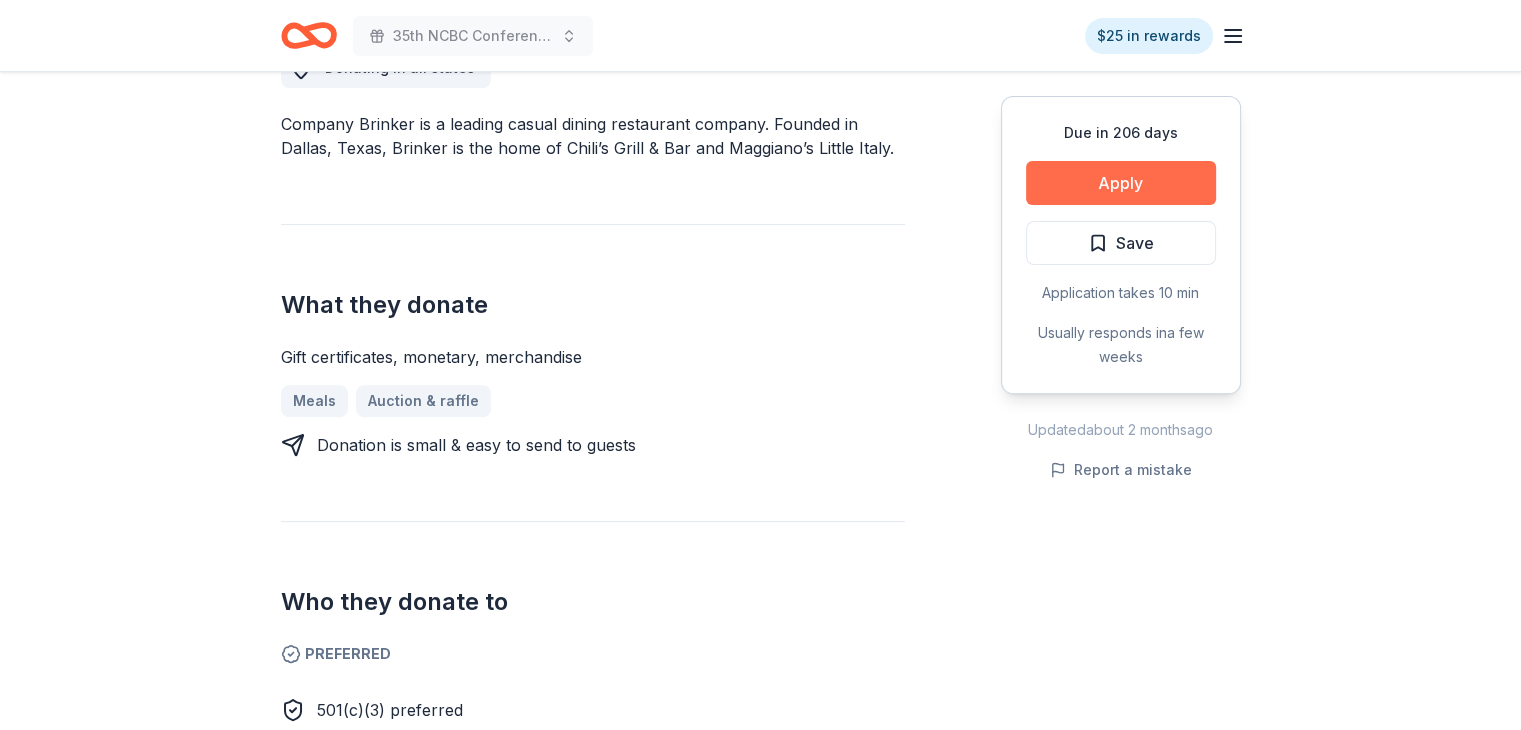 click on "Apply" at bounding box center [1121, 183] 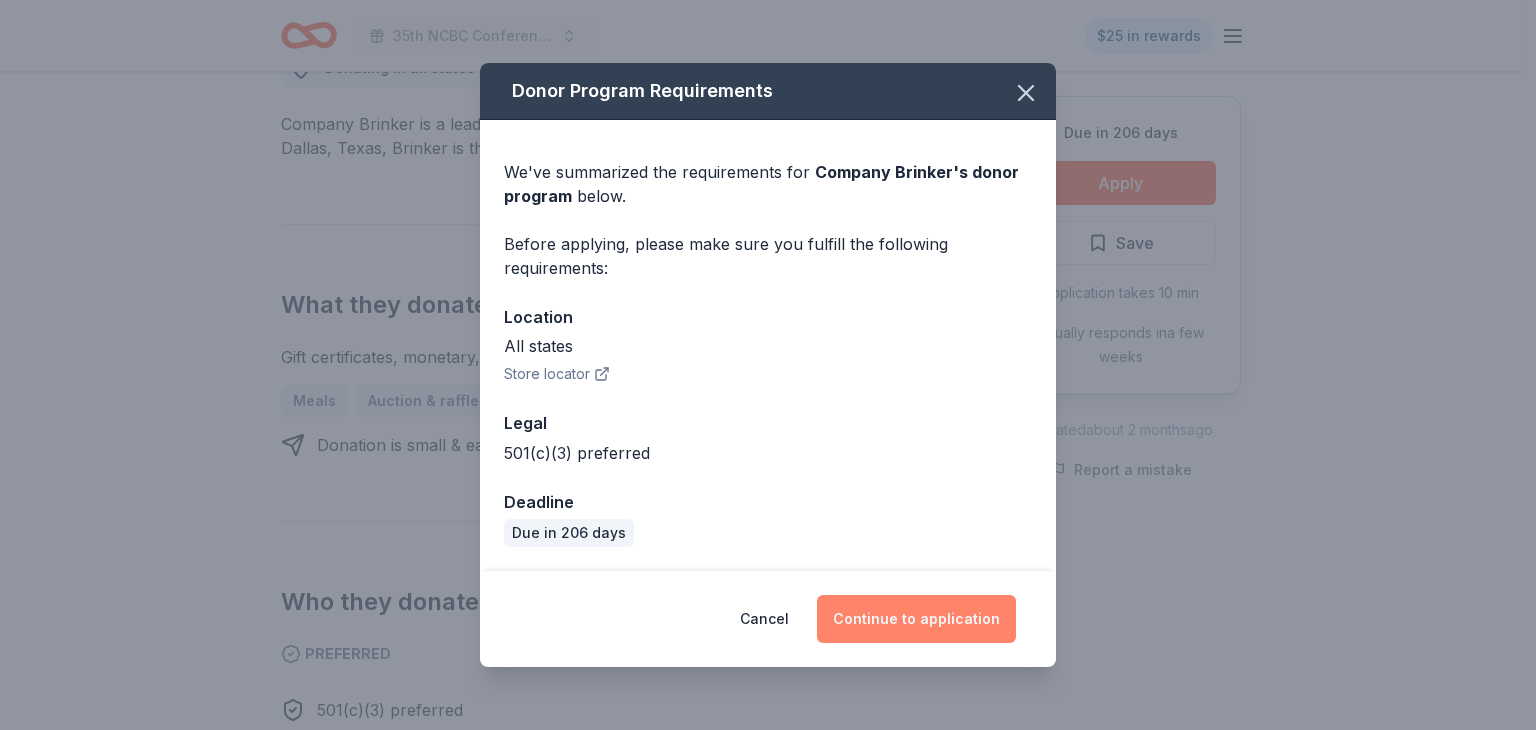 click on "Continue to application" at bounding box center (916, 619) 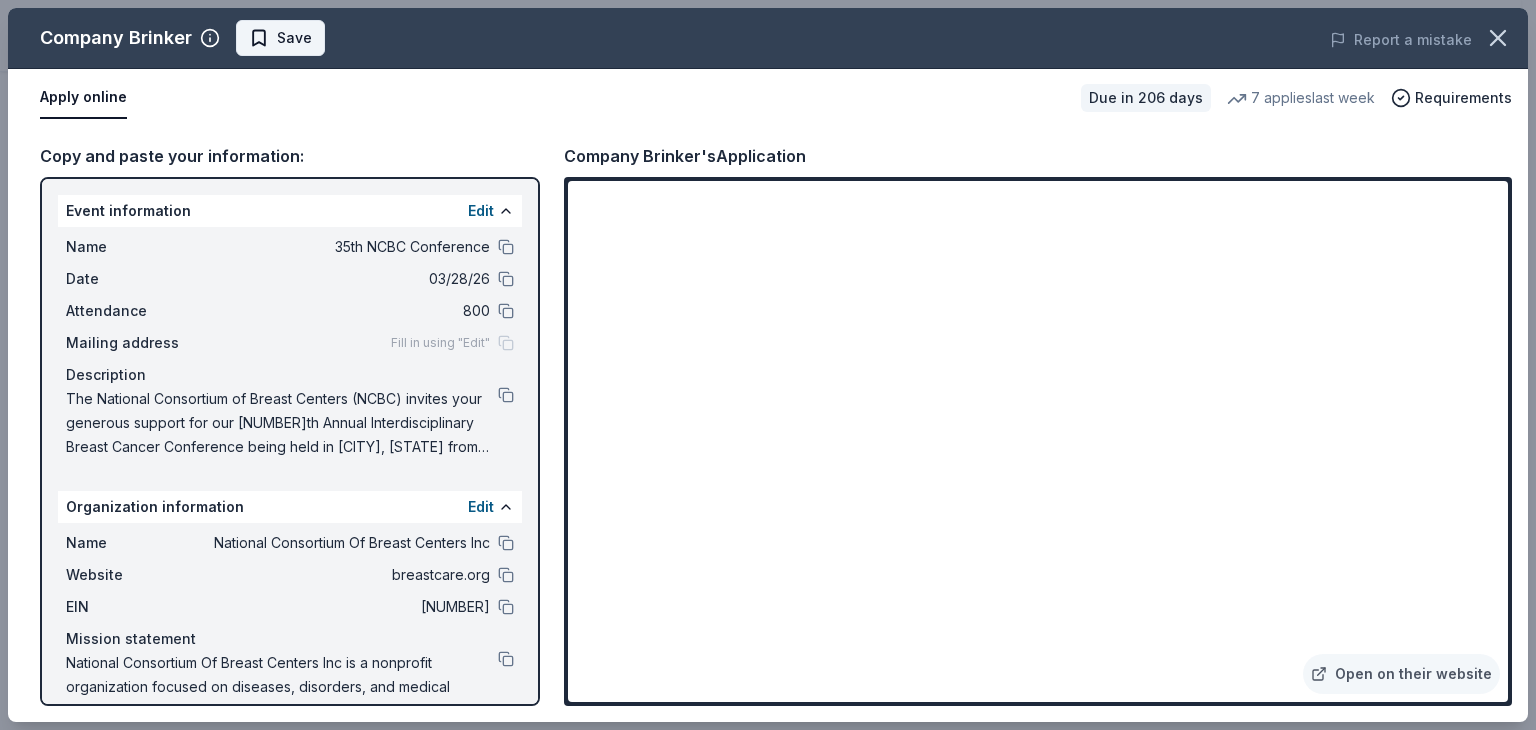 click on "Save" at bounding box center (294, 38) 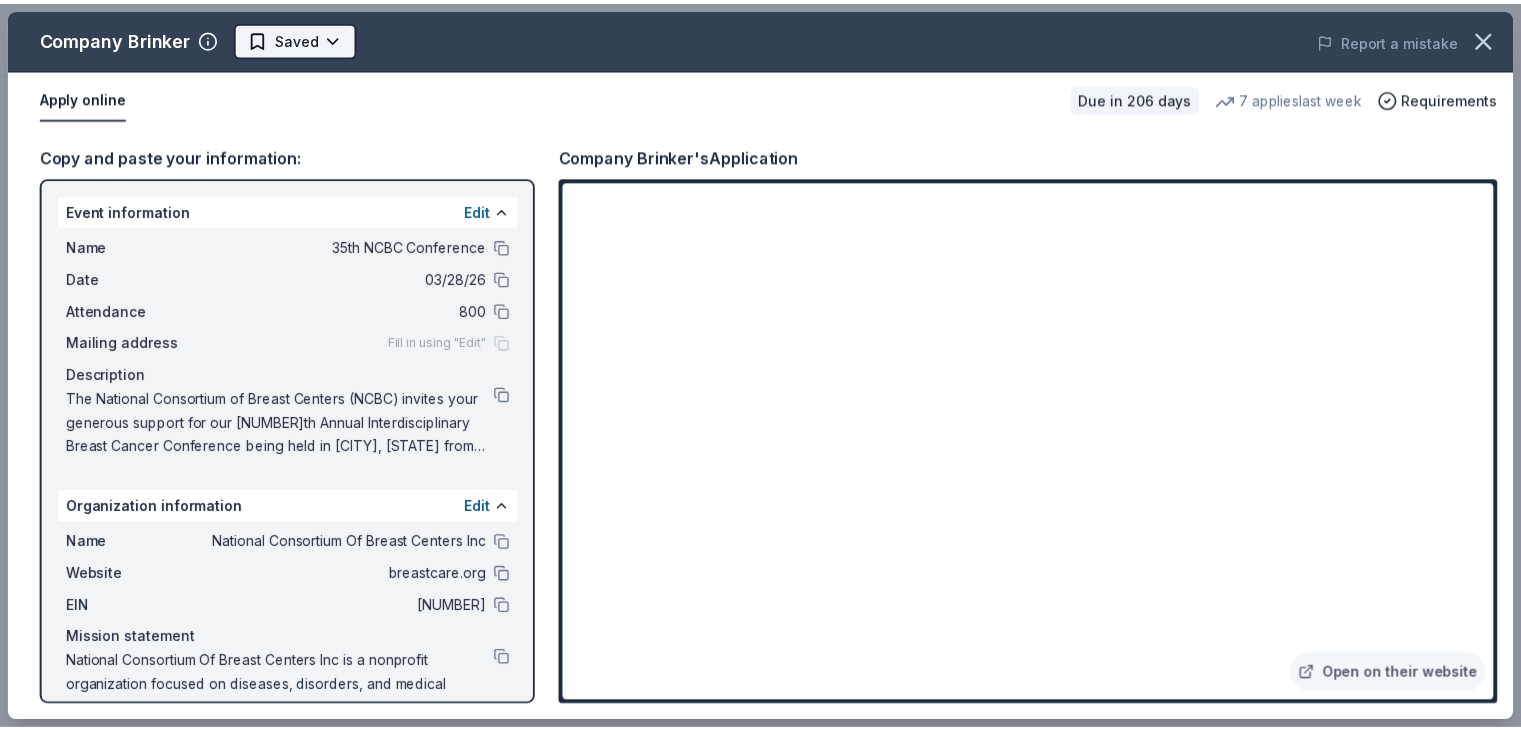 scroll, scrollTop: 0, scrollLeft: 0, axis: both 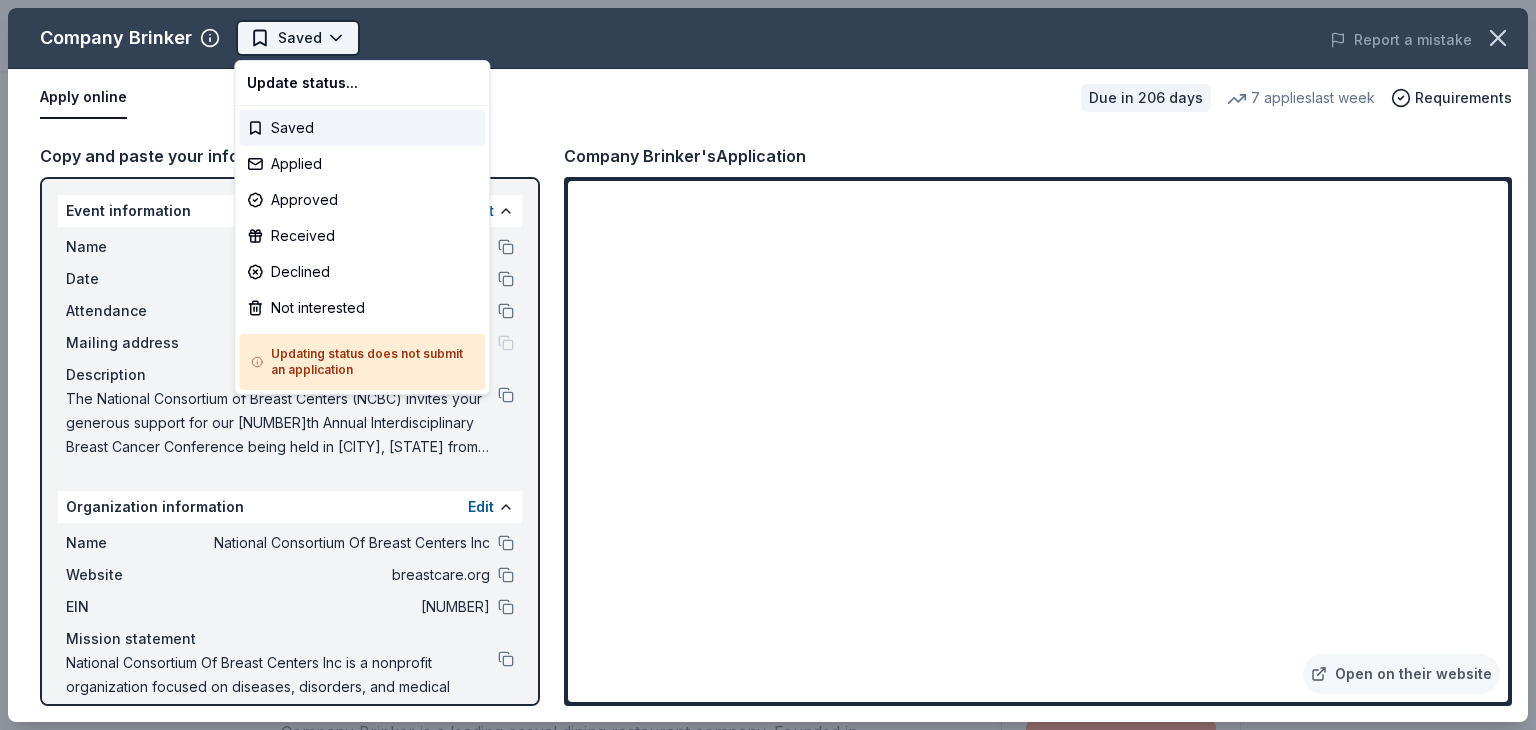 click on "35th NCBC Conference  Saved Apply Due in 206 days Share Company Brinker New • 1  reviews 7   applies  last week 1% approval rate Share Donating in all states Company Brinker is a leading casual dining restaurant company. Founded in Dallas, Texas, Brinker is the home of Chili’s Grill & Bar and Maggiano’s Little Italy.  What they donate Gift certificates, monetary, merchandise Meals Auction & raffle Donation is small & easy to send to guests Who they donate to  Preferred 501(c)(3) preferred 1% approval rate 1 % approved 21 % declined 78 % no response Company Brinker is  a selective donor :  be sure to spend extra time on this application if you want a donation. We ' re collecting data on   donation value ; check back soon. Due in 206 days Apply Saved Application takes 10 min Usually responds in  a few weeks Updated  about 2 months  ago Report a mistake New • 1  reviews Catholic Academy of Niagara Falls November 2024 • Declined Leave a review Similar donors 1   apply  last week 206 days left Online app" at bounding box center [768, 365] 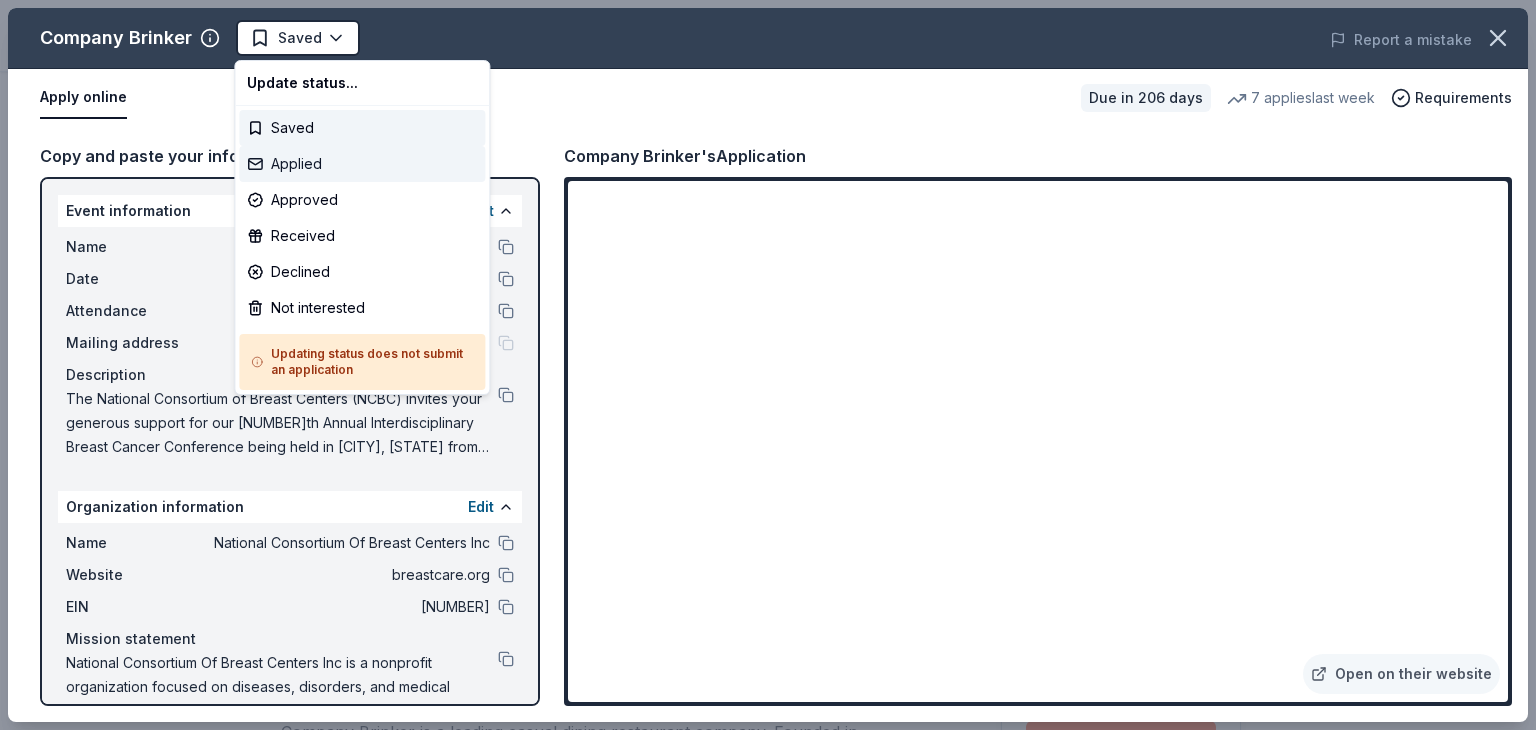 click on "Applied" at bounding box center (362, 164) 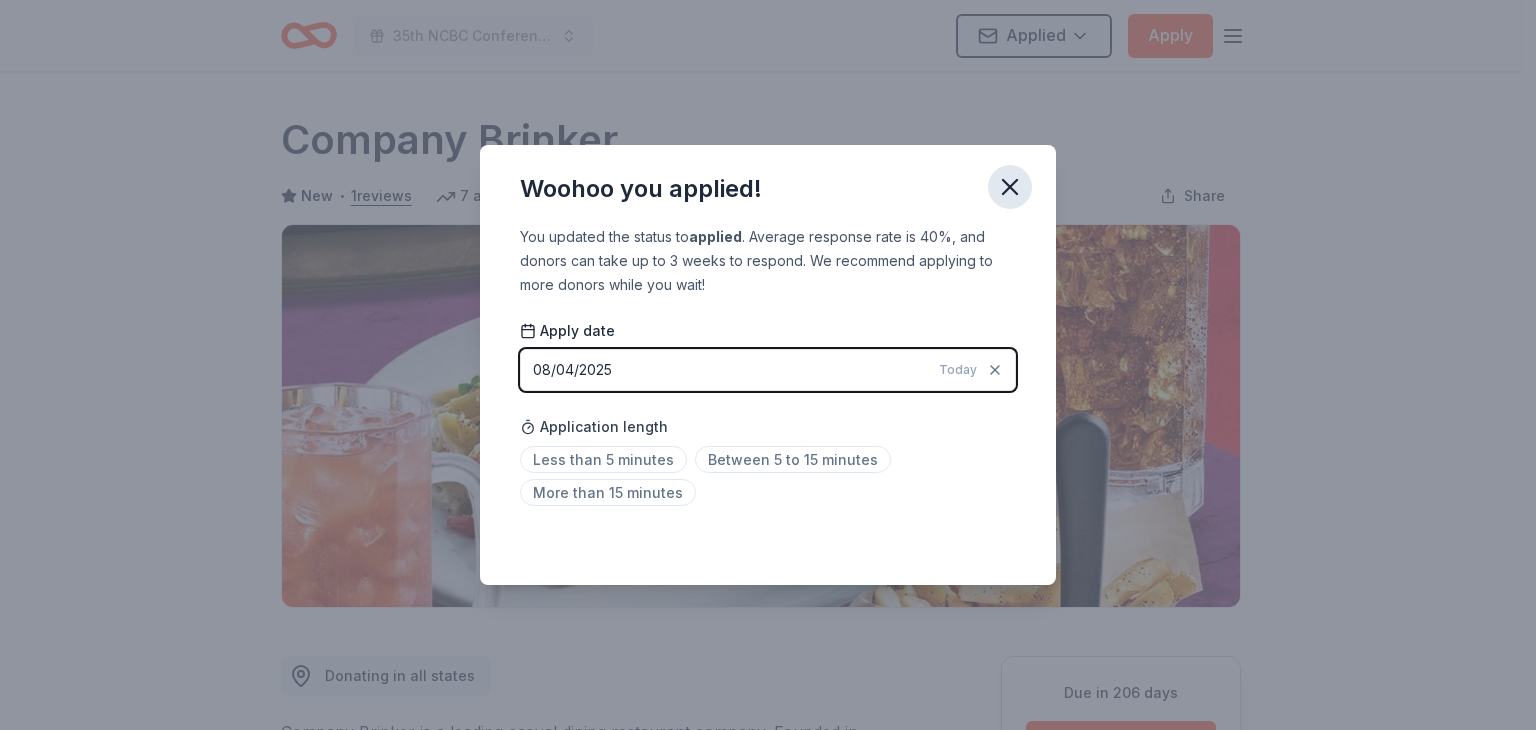 click 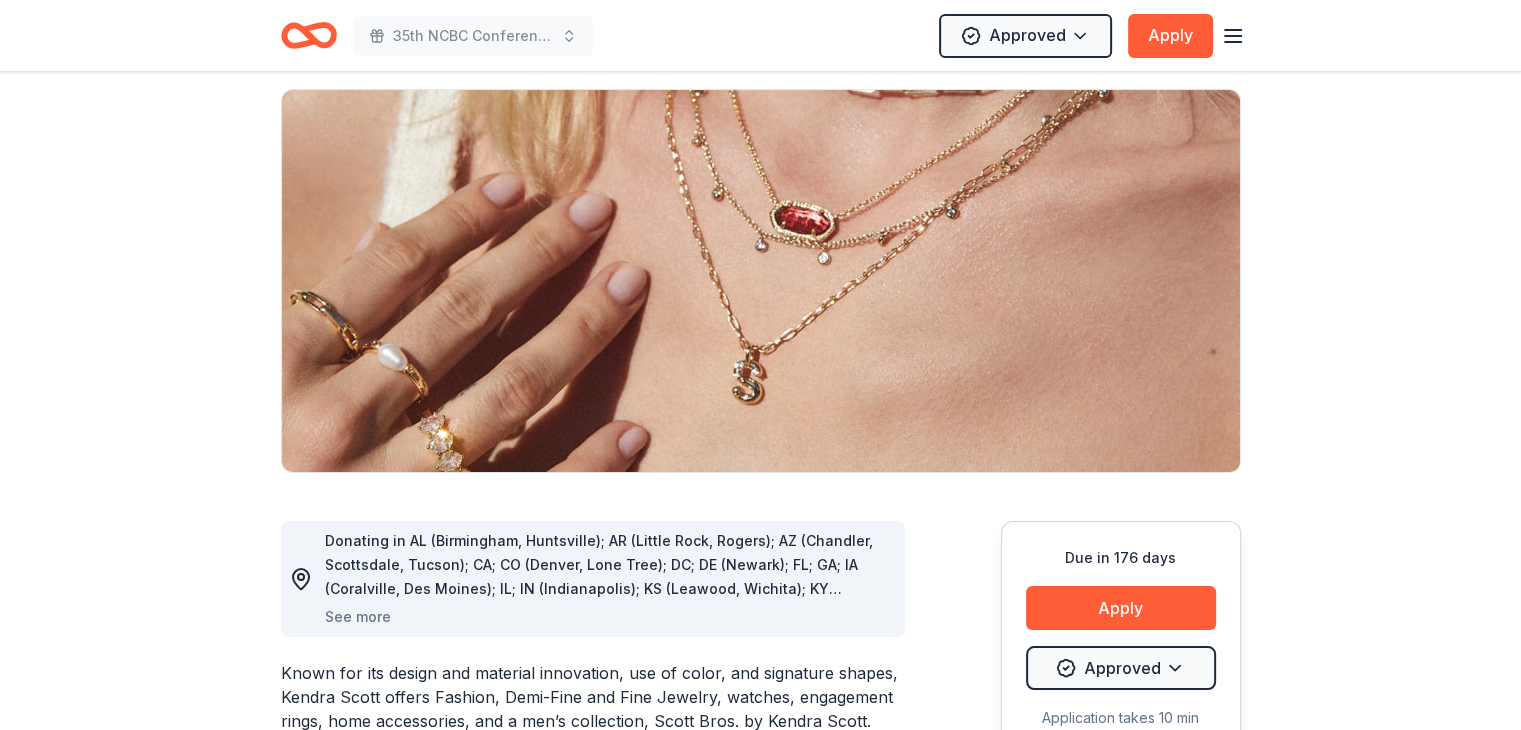 scroll, scrollTop: 0, scrollLeft: 0, axis: both 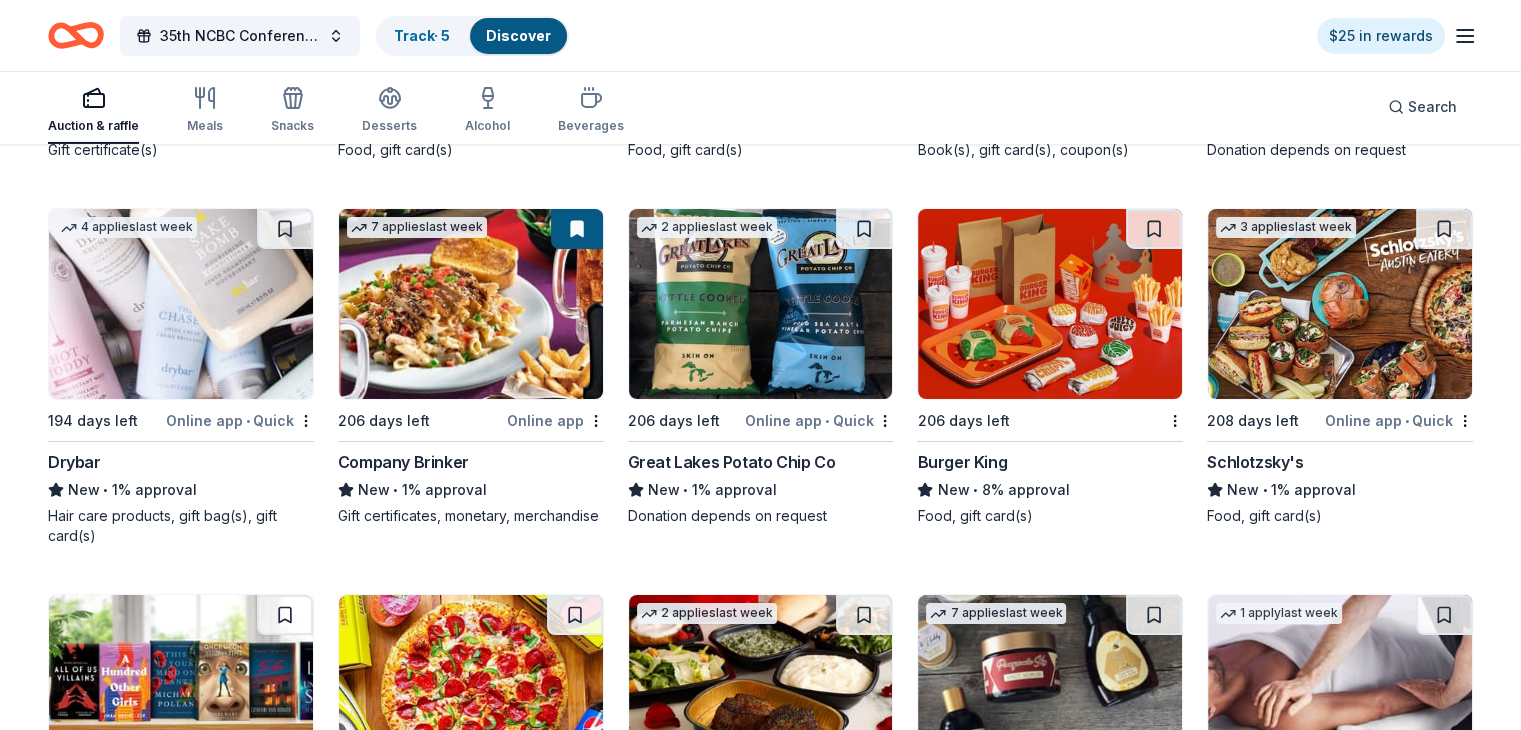 click at bounding box center (761, 304) 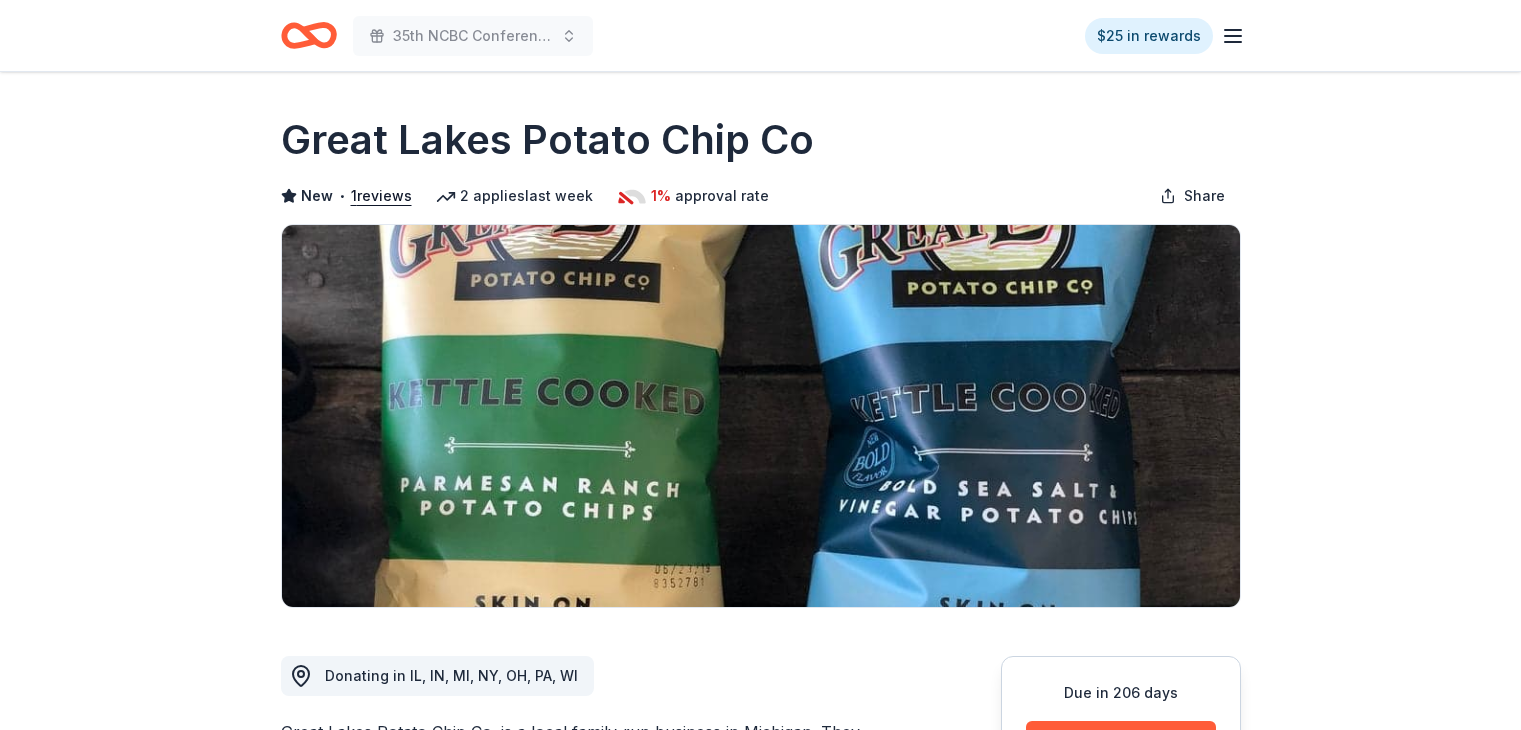 scroll, scrollTop: 0, scrollLeft: 0, axis: both 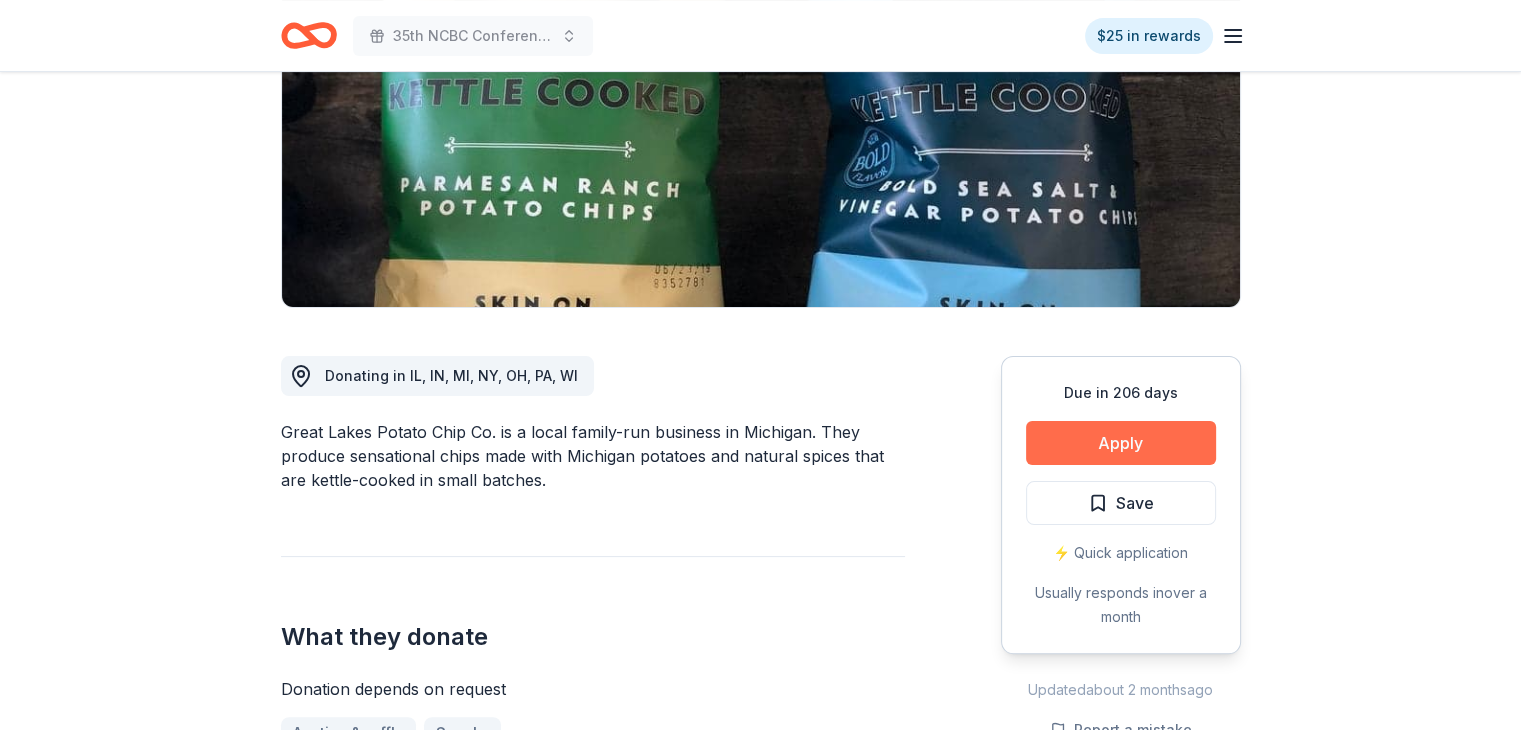 click on "Apply" at bounding box center [1121, 443] 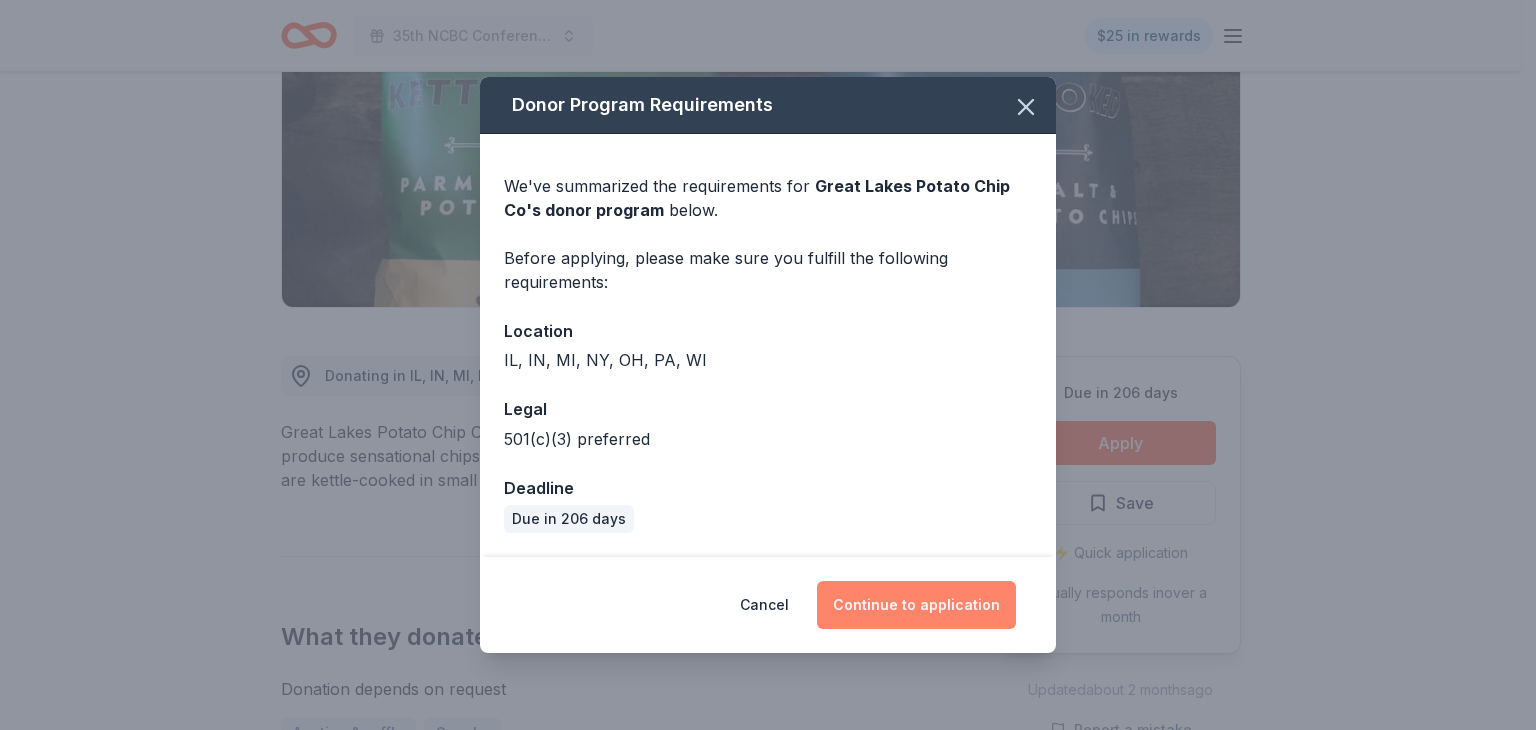 click on "Continue to application" at bounding box center [916, 605] 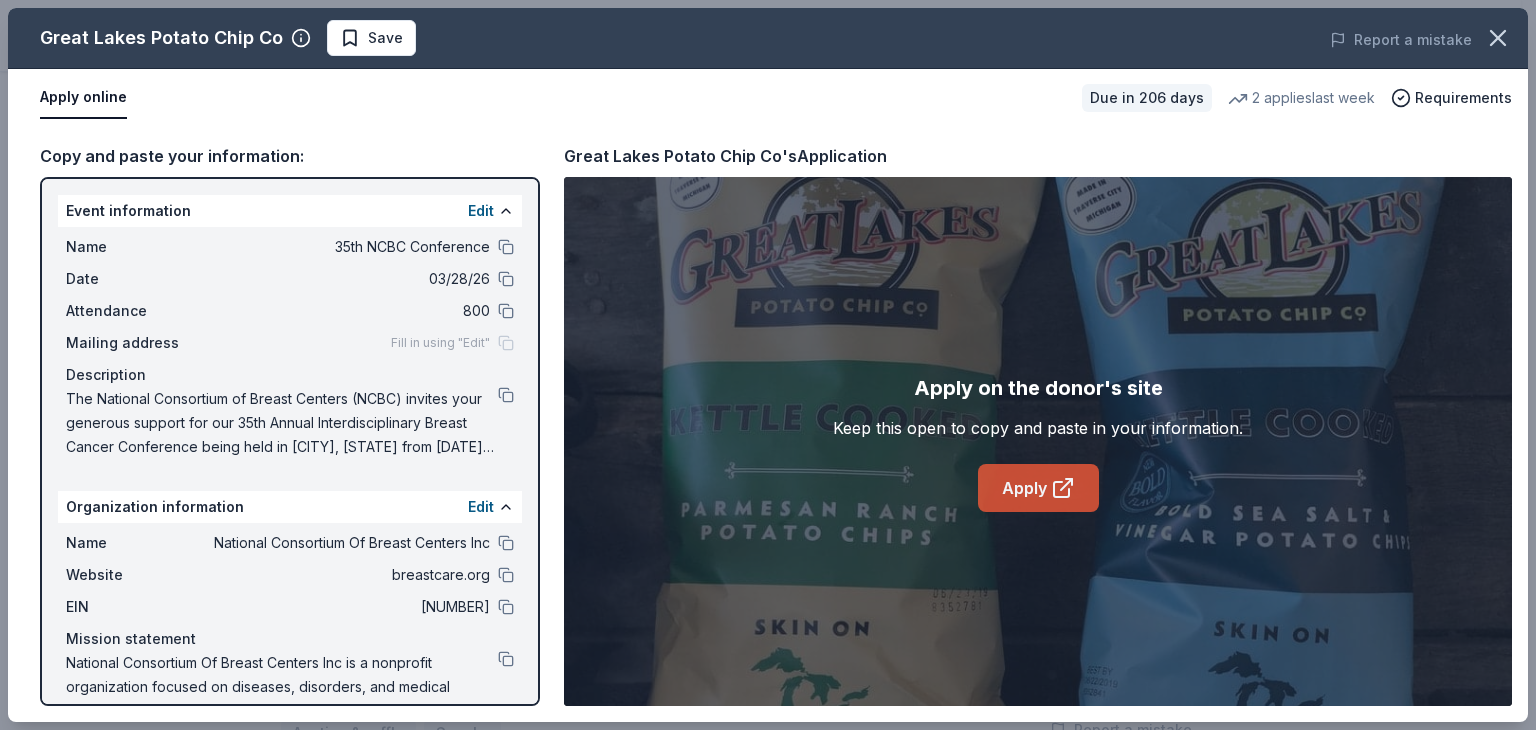 click 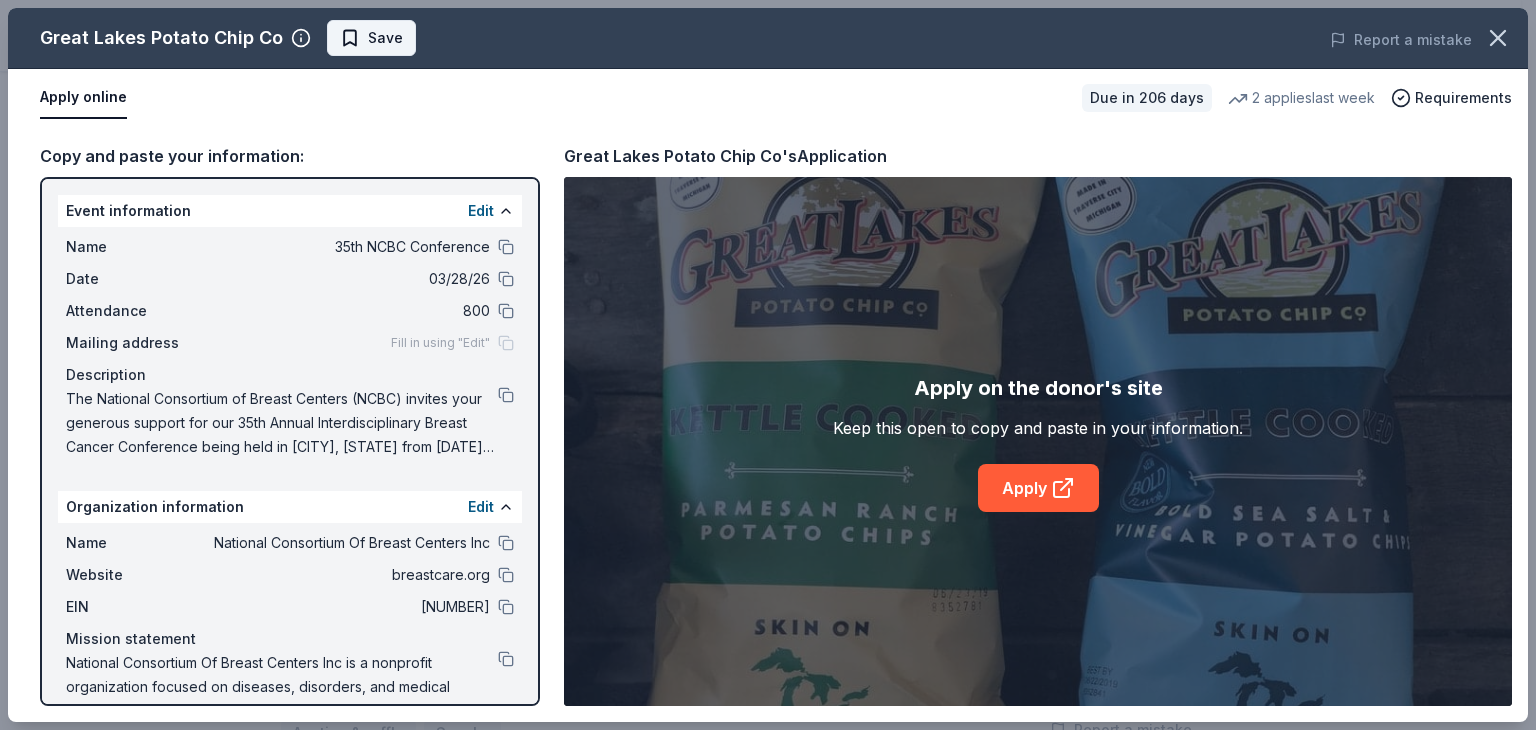 click on "Save" at bounding box center [385, 38] 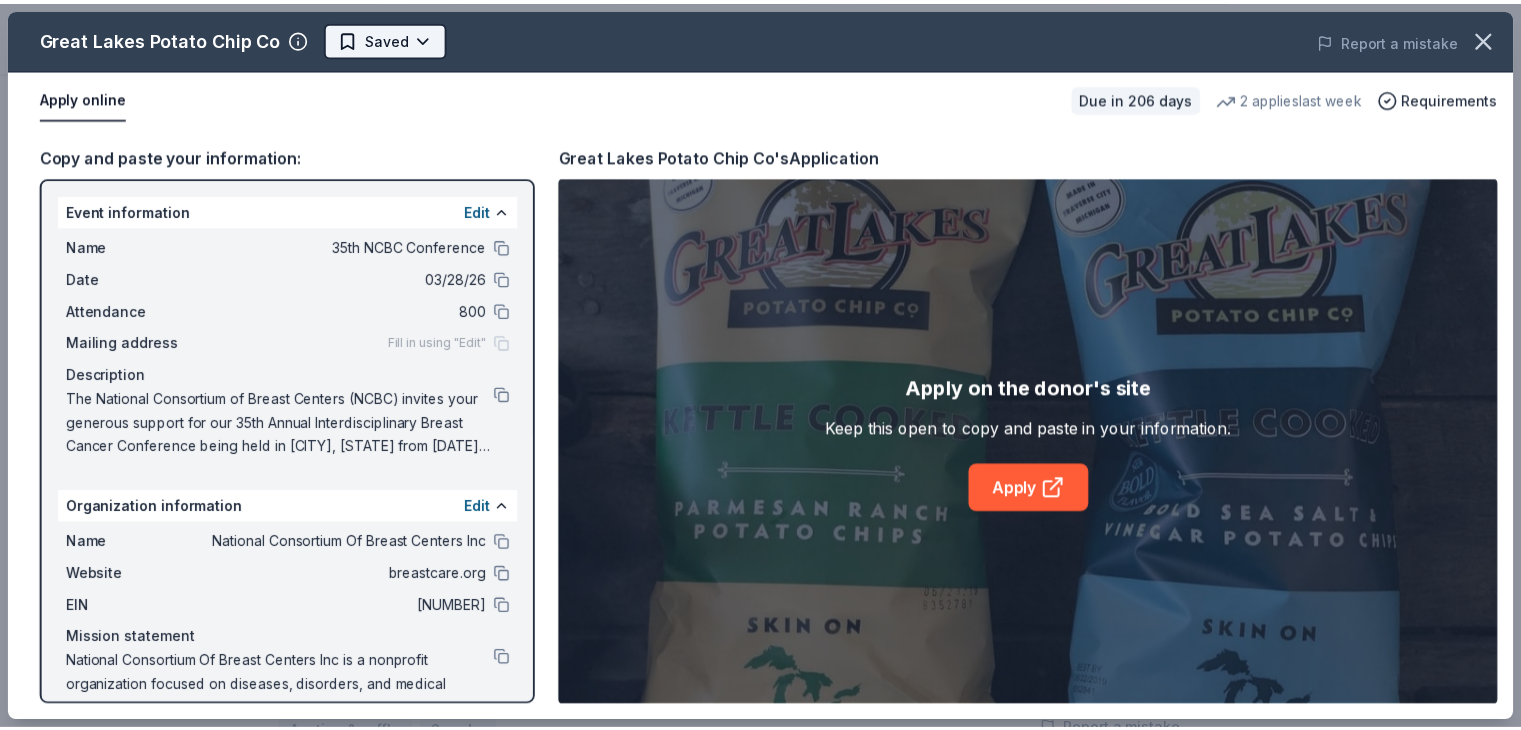 scroll, scrollTop: 0, scrollLeft: 0, axis: both 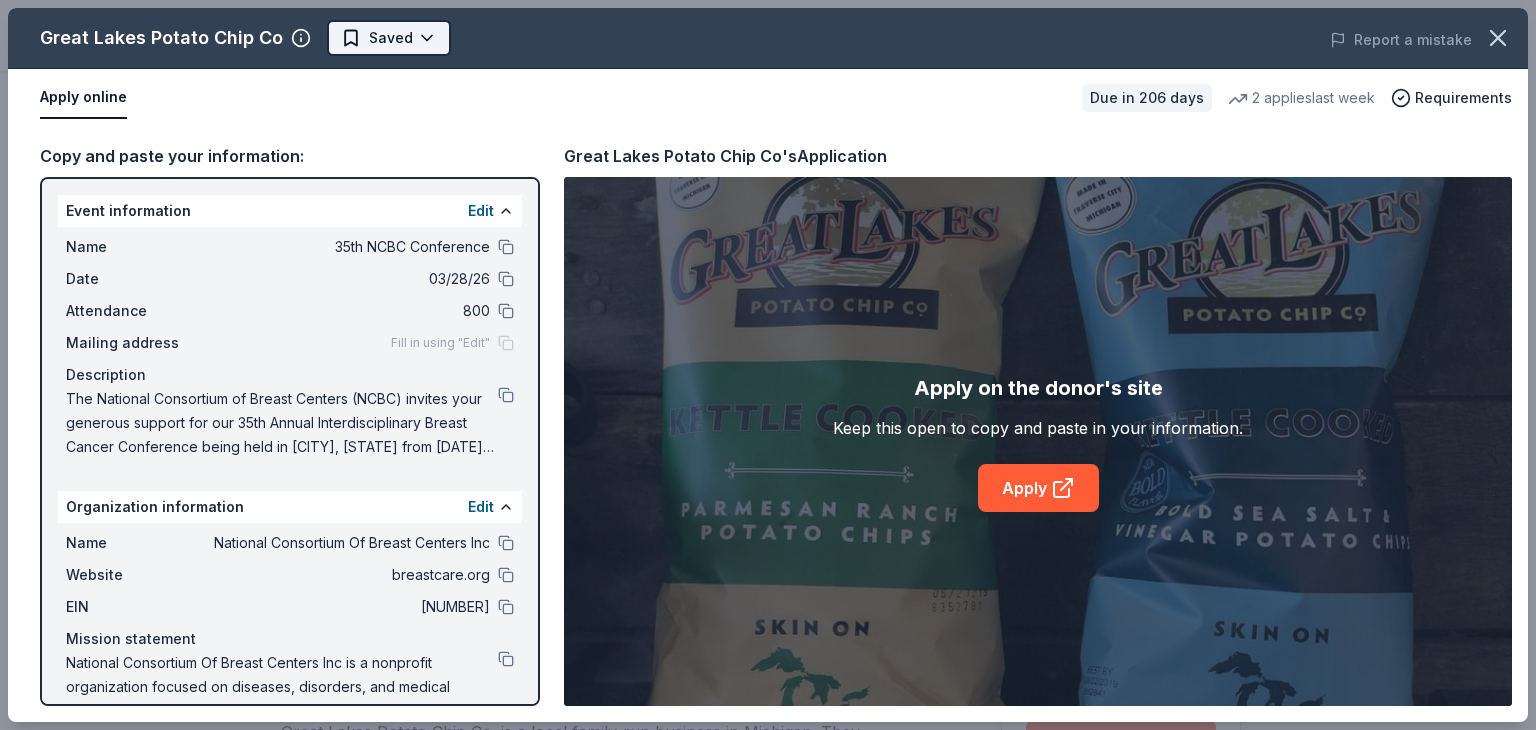 click on "35th NCBC Conference $25 in rewards Due in 206 days Share Great Lakes Potato Chip Co New • 1 reviews 2 applies last week 1% approval rate Share Donating in [STATE], [STATE], [STATE], [STATE], [STATE], [STATE], [STATE] Great Lakes Potato Chip Co. is a local family-run business in [STATE]. They produce sensational chips made with [STATE] potatoes and natural spices that are kettle-cooked in small batches. What they donate Donation depends on request Auction & raffle Snacks Who they donate to Preferred 501(c)(3) preferred 1% approval rate 1 % approved 8 % declined 92 % no response Great Lakes Potato Chip Co is a selective donor : be sure to spend extra time on this application if you want a donation. We ' re collecting data on donation value ; check back soon. Due in 206 days Apply Saved ⚡️ Quick application Usually responds in over a month Updated about 2 months ago Report a mistake New • 1 reviews The Sight Center of Northwest Ohio [DATE] • Declined Read more Leave a review Similar donors 1 apply last week 4.0 10" at bounding box center (760, 365) 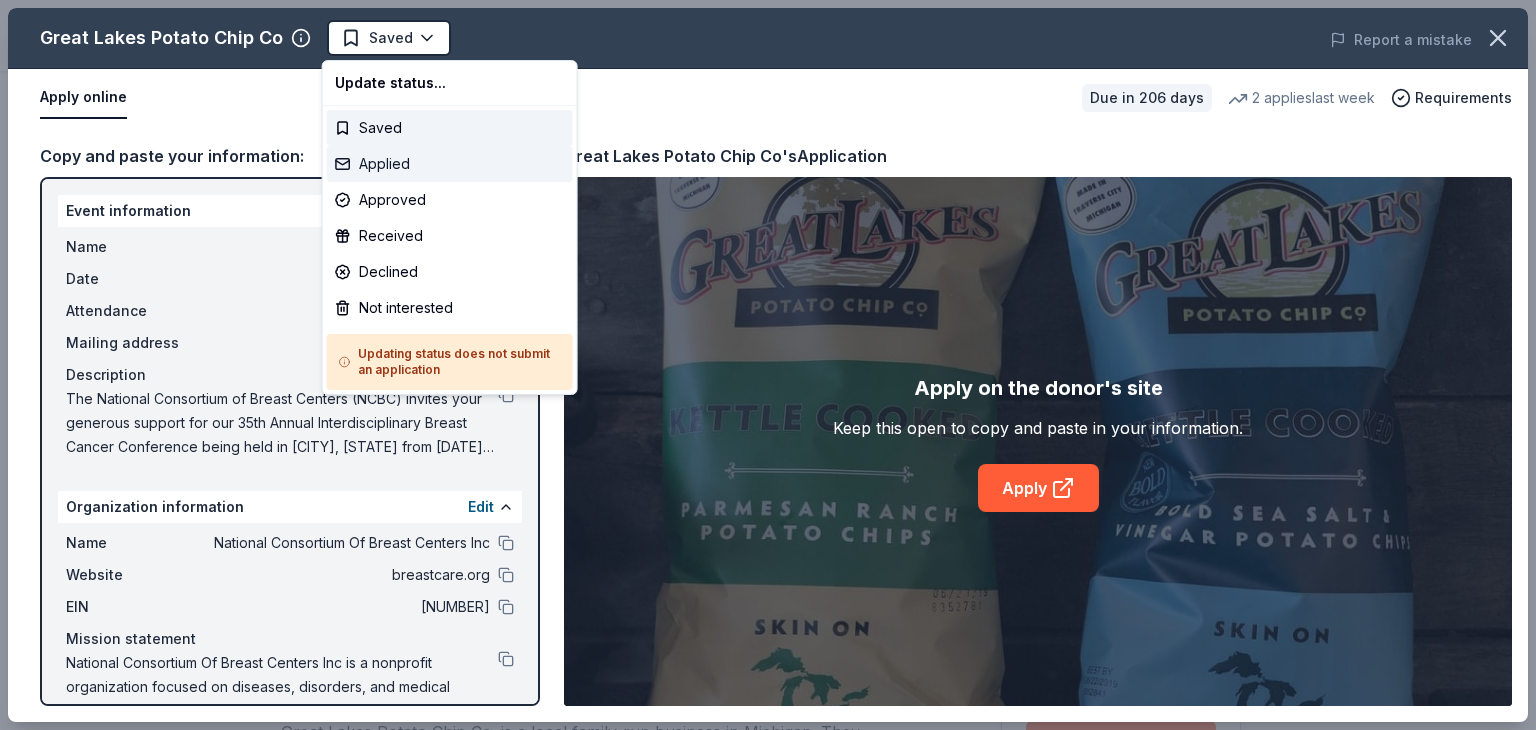 click on "Applied" at bounding box center (450, 164) 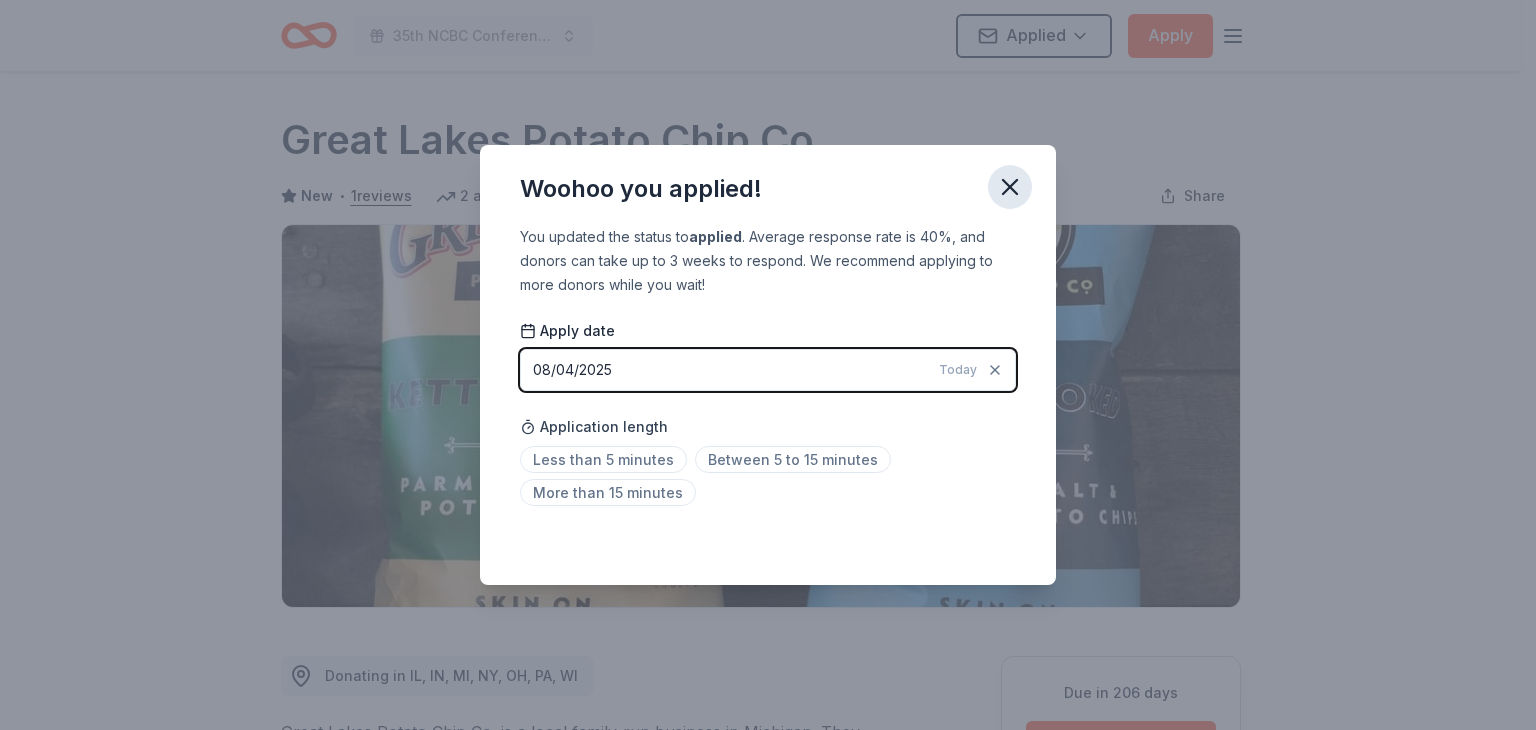 click 